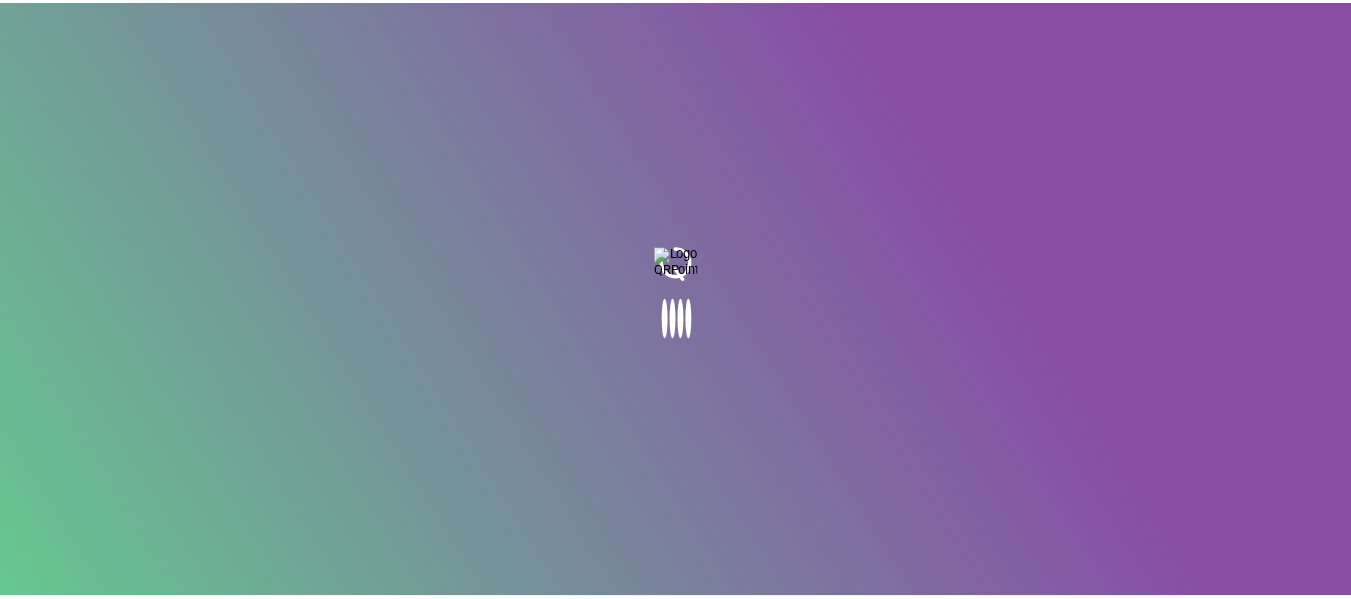 scroll, scrollTop: 0, scrollLeft: 0, axis: both 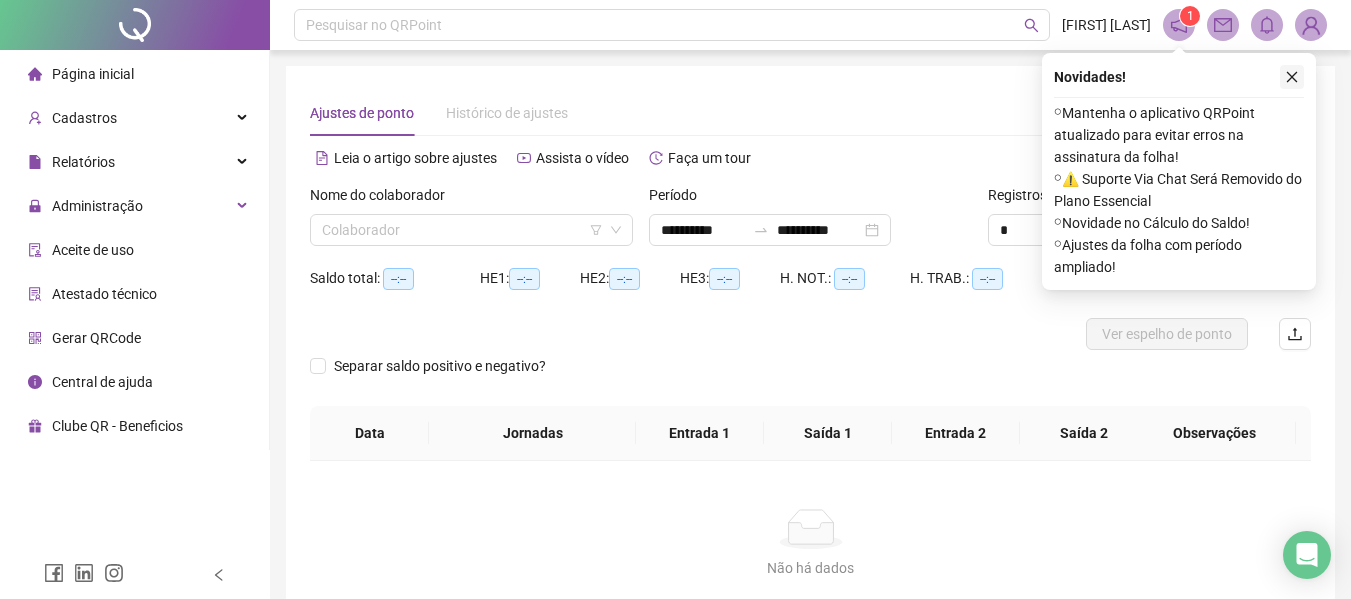 click 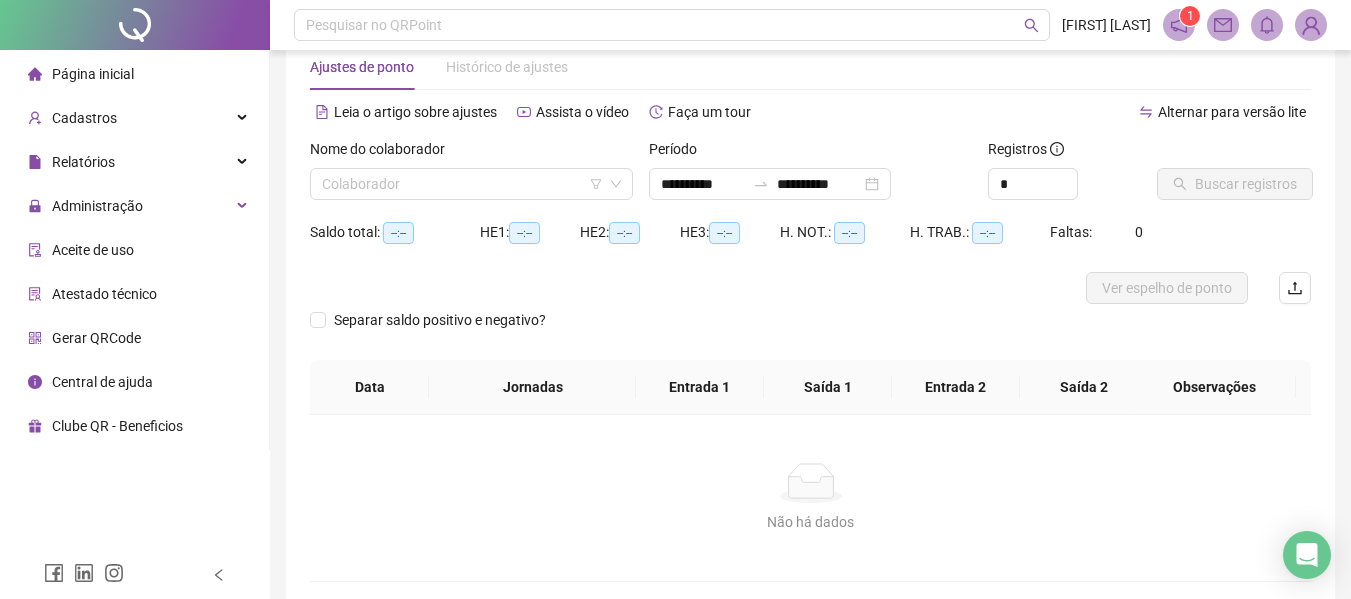 scroll, scrollTop: 0, scrollLeft: 0, axis: both 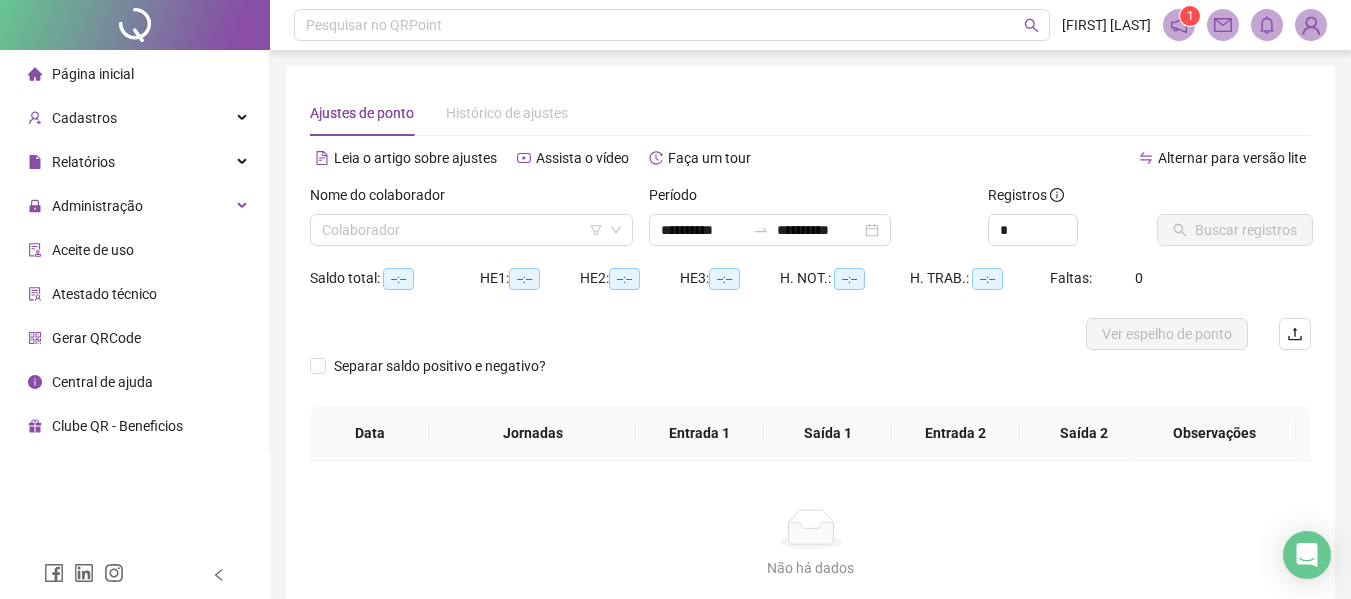 click at bounding box center [685, 334] 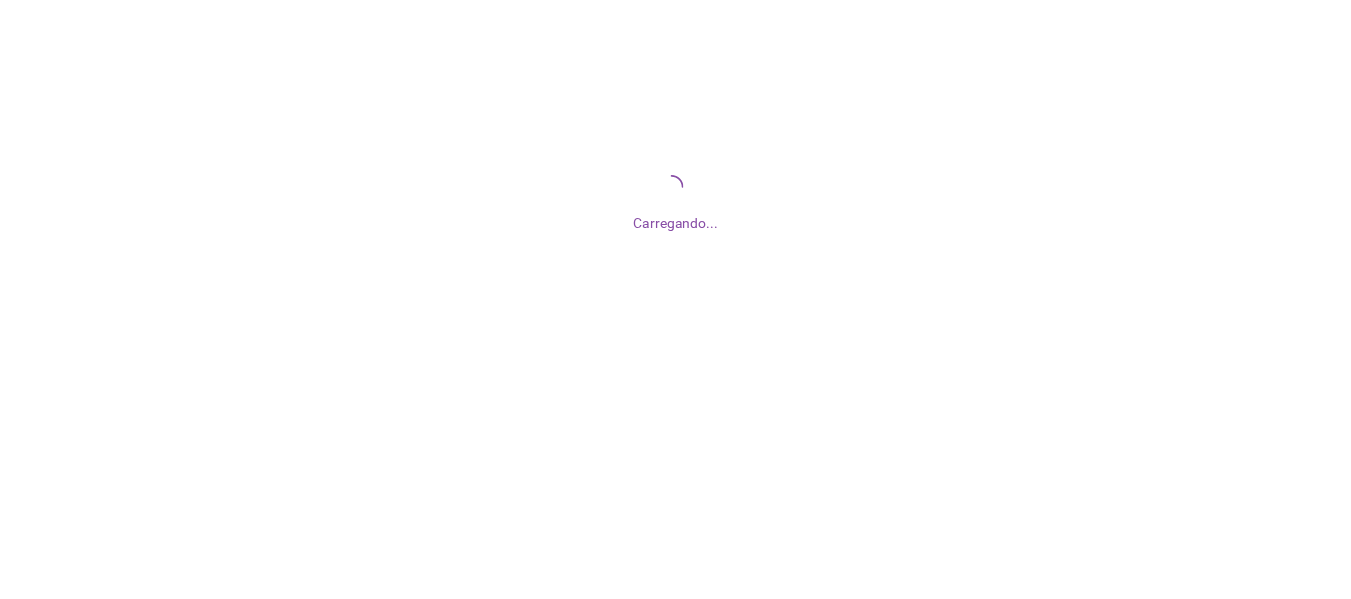 scroll, scrollTop: 0, scrollLeft: 0, axis: both 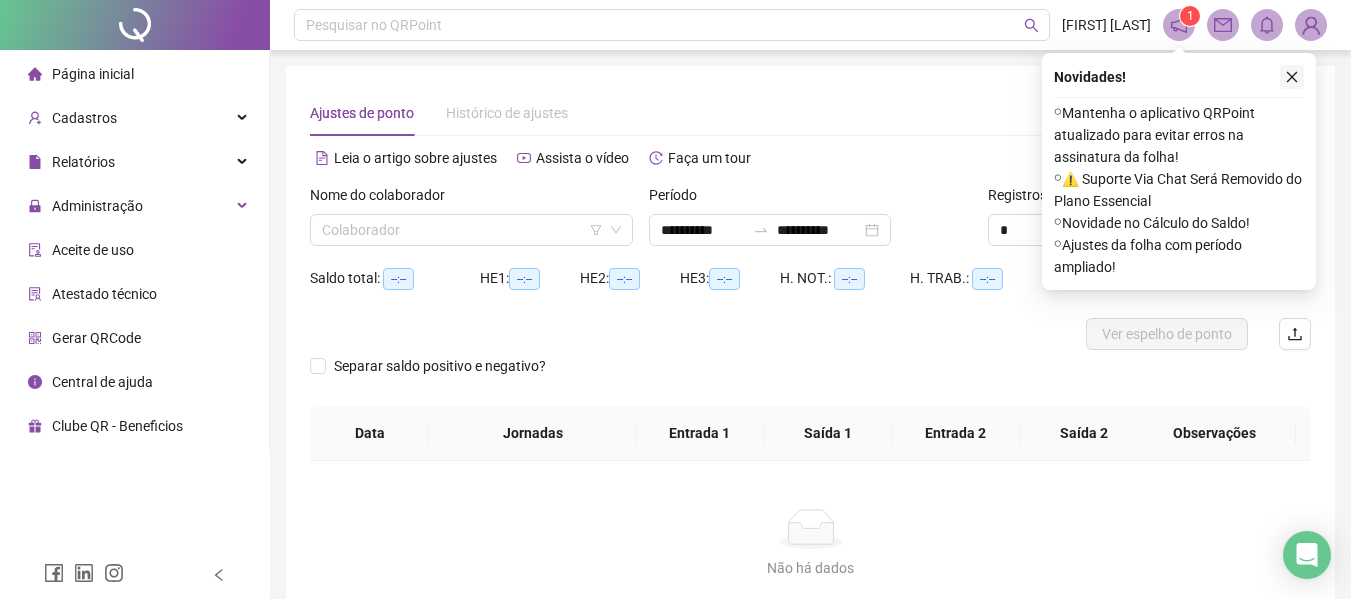 click 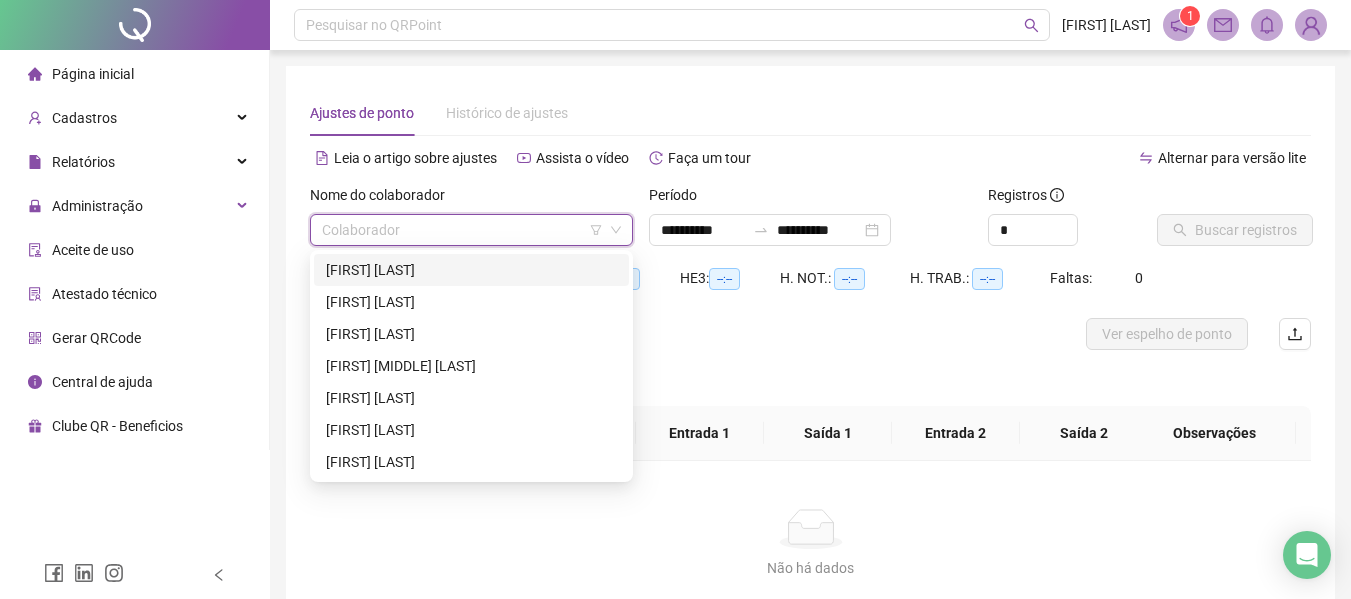 click at bounding box center (462, 230) 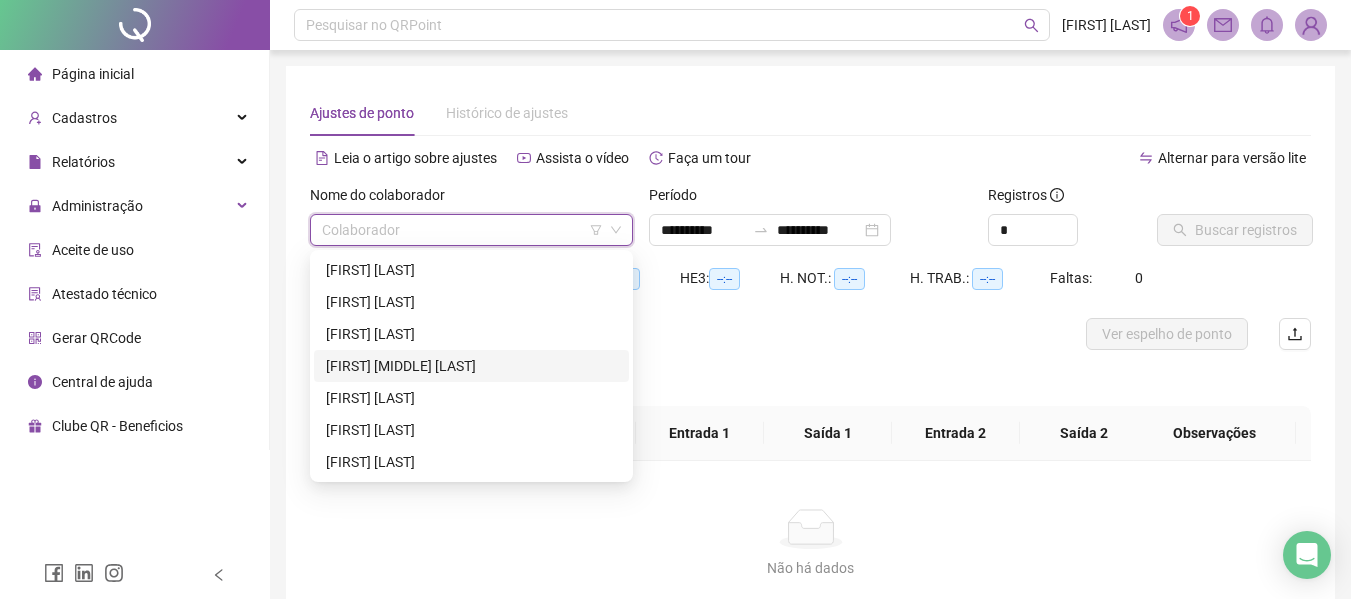 click on "[FIRST] [MIDDLE] [LAST]" at bounding box center [471, 366] 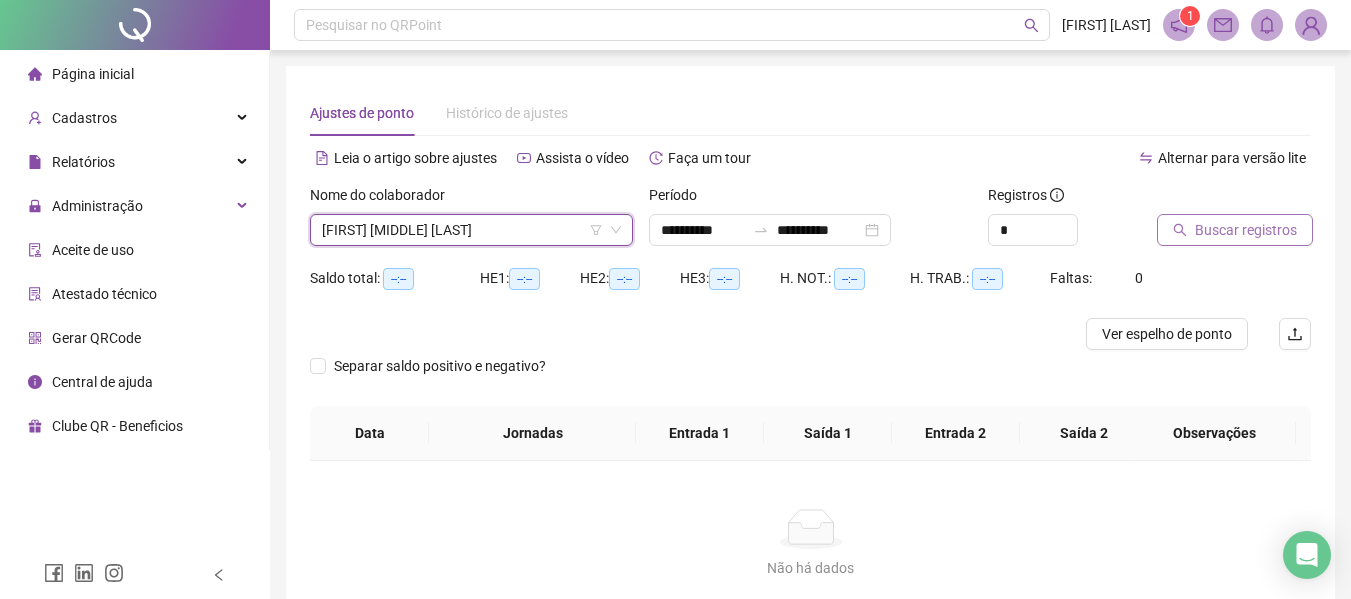 click on "Buscar registros" at bounding box center [1246, 230] 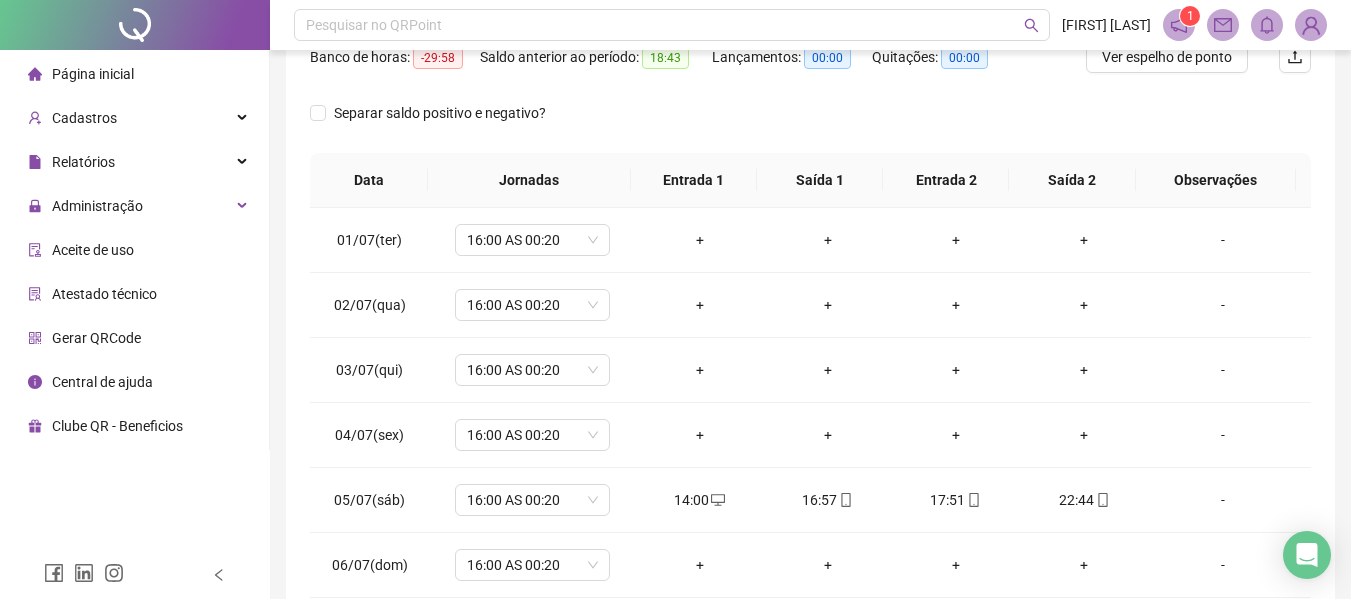 scroll, scrollTop: 279, scrollLeft: 0, axis: vertical 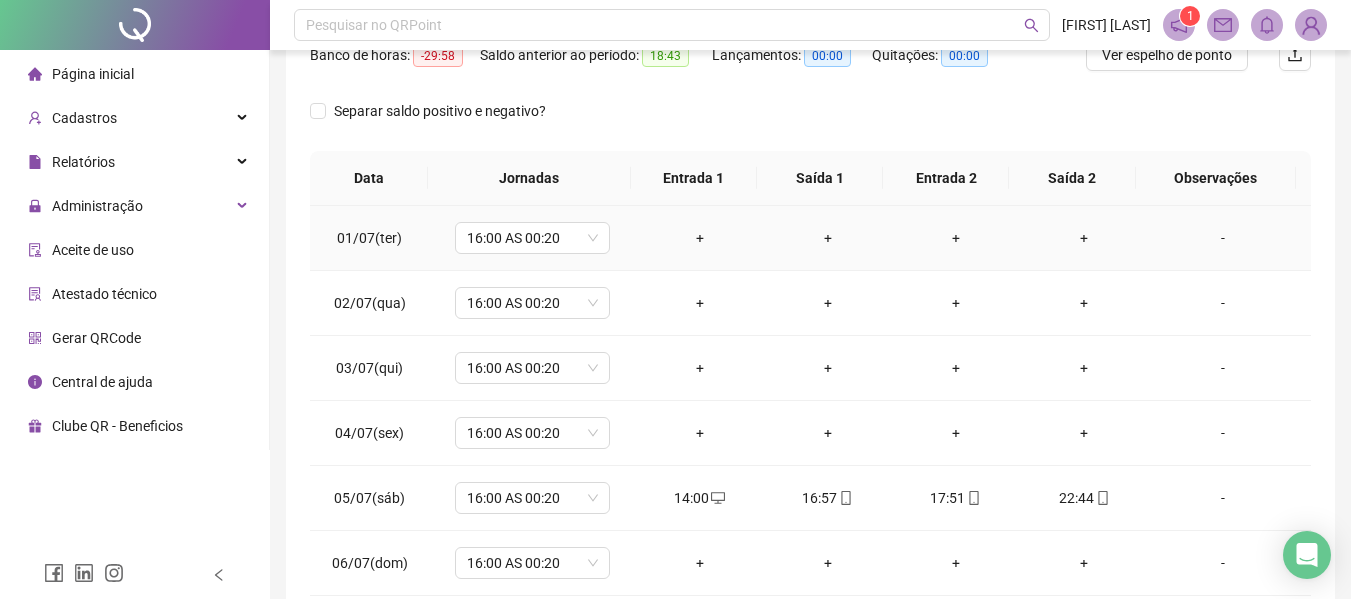 click on "+" at bounding box center [700, 238] 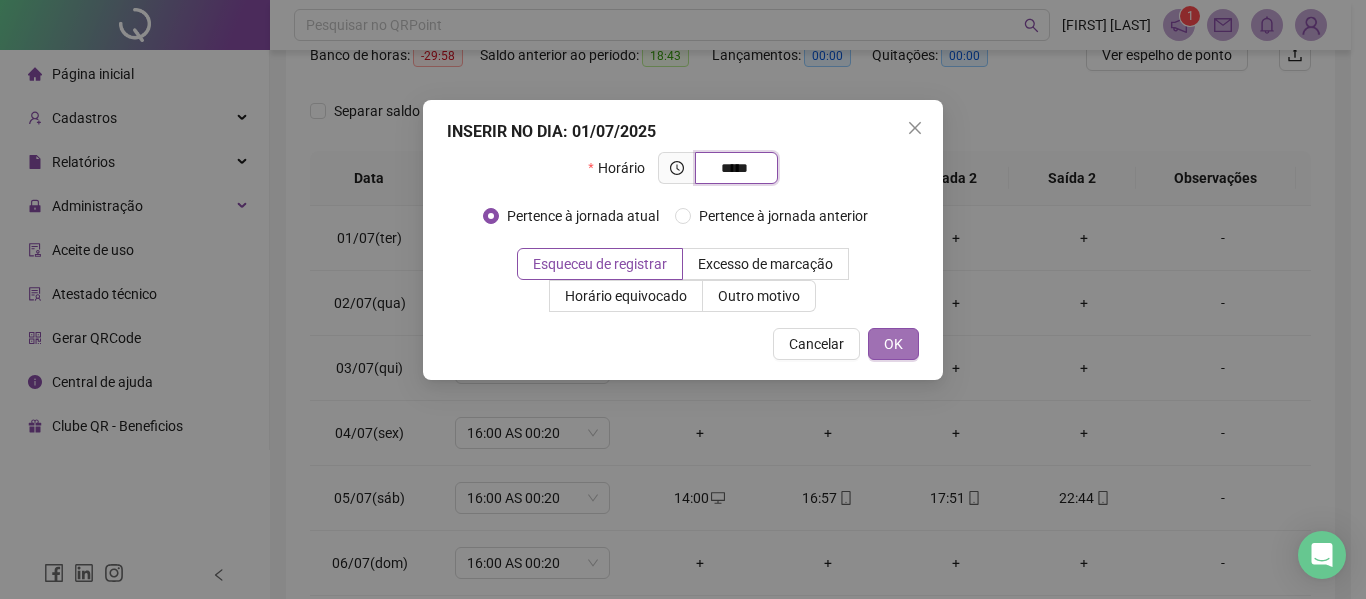 type on "*****" 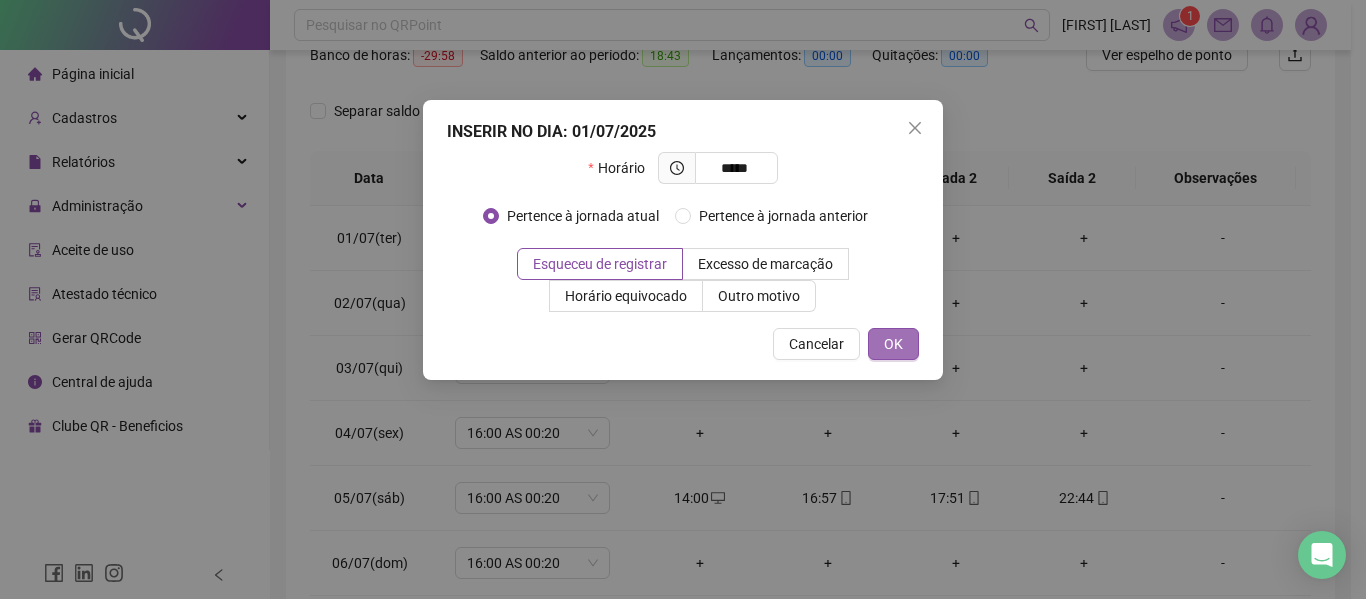 click on "OK" at bounding box center [893, 344] 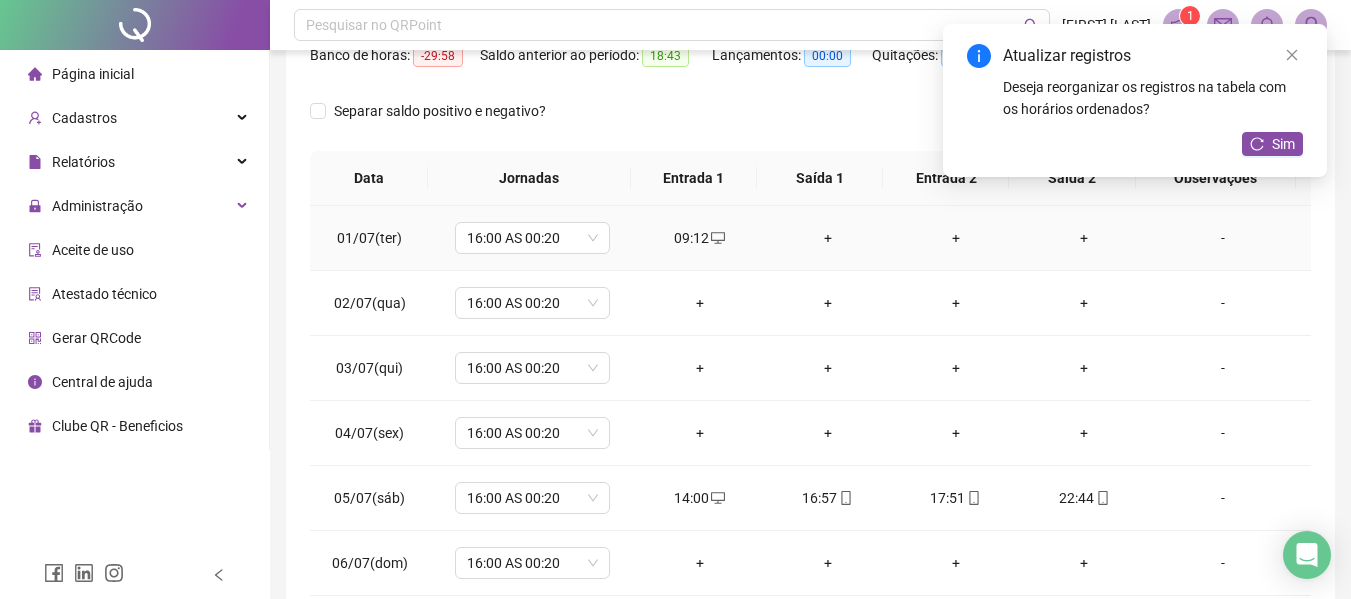 click on "+" at bounding box center [828, 238] 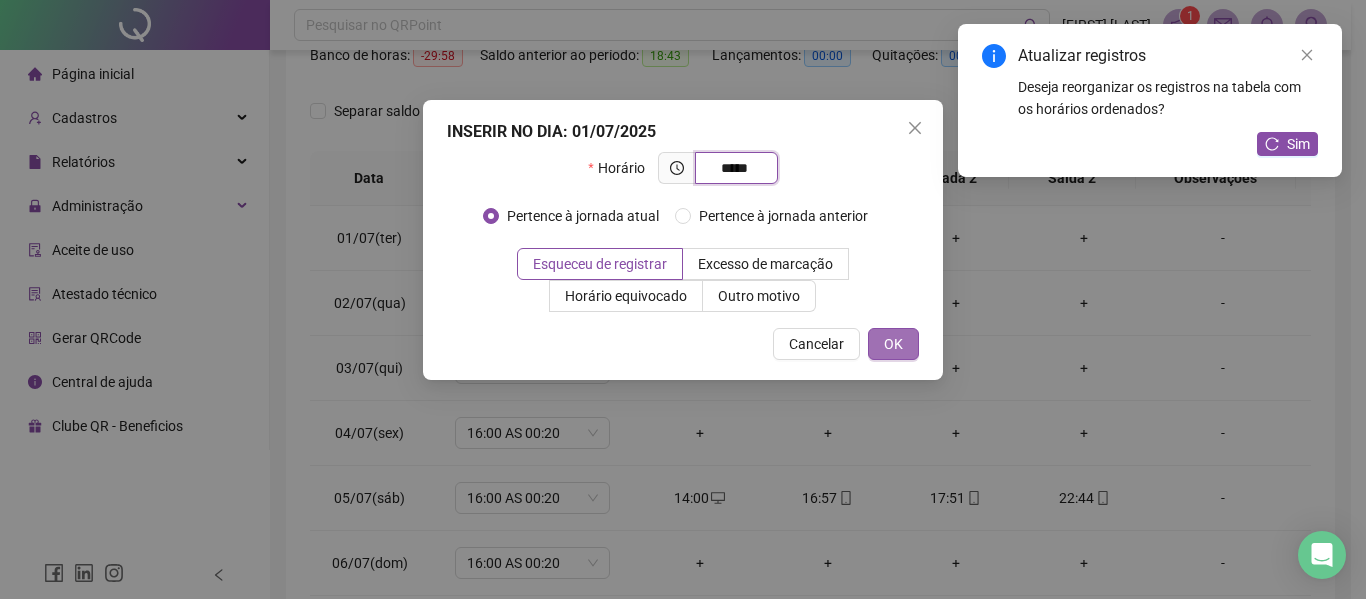 type on "*****" 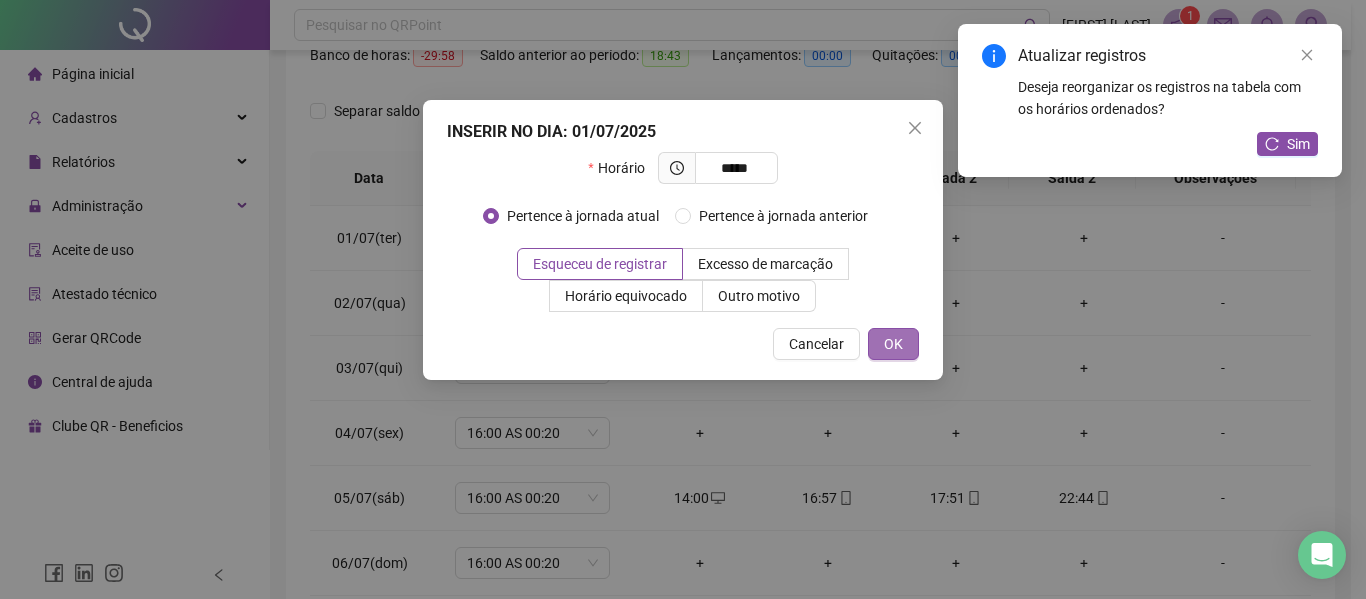 click on "OK" at bounding box center (893, 344) 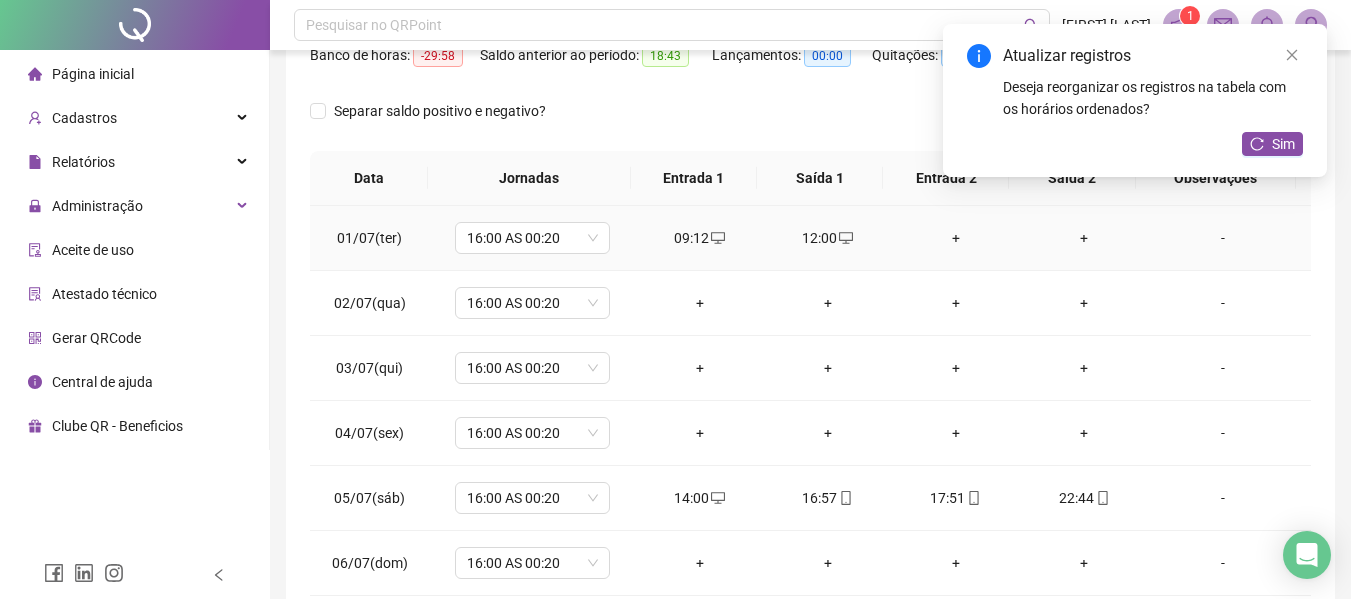 click on "+" at bounding box center (956, 238) 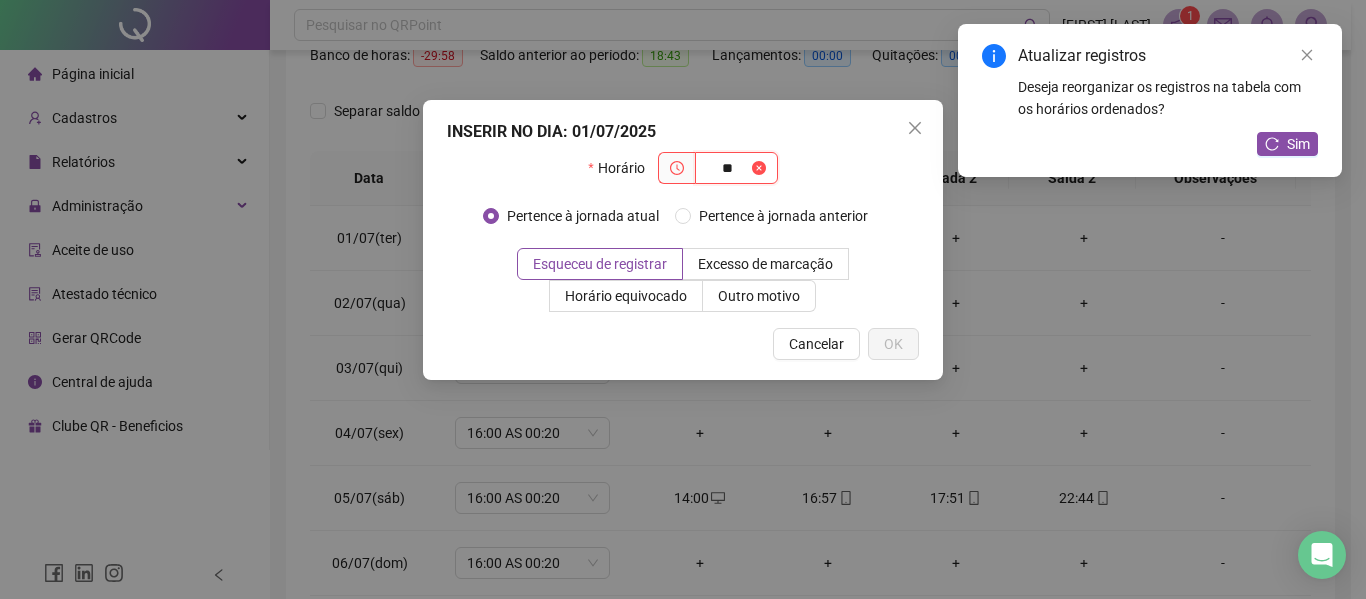 type on "*" 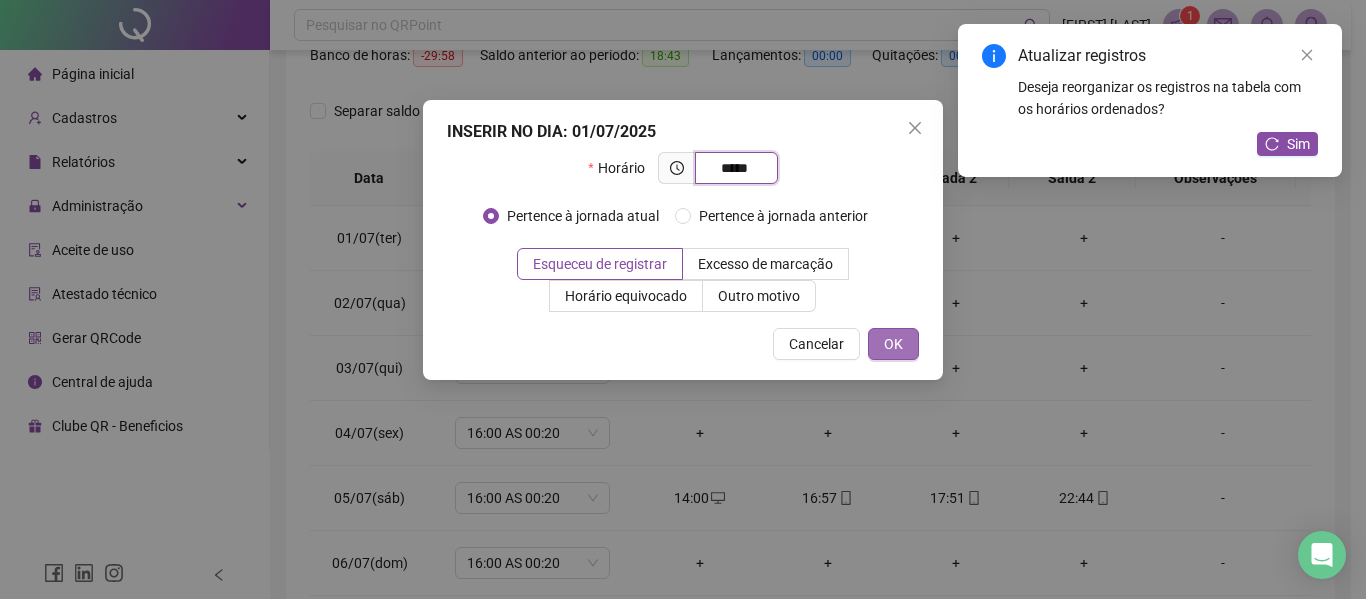 type on "*****" 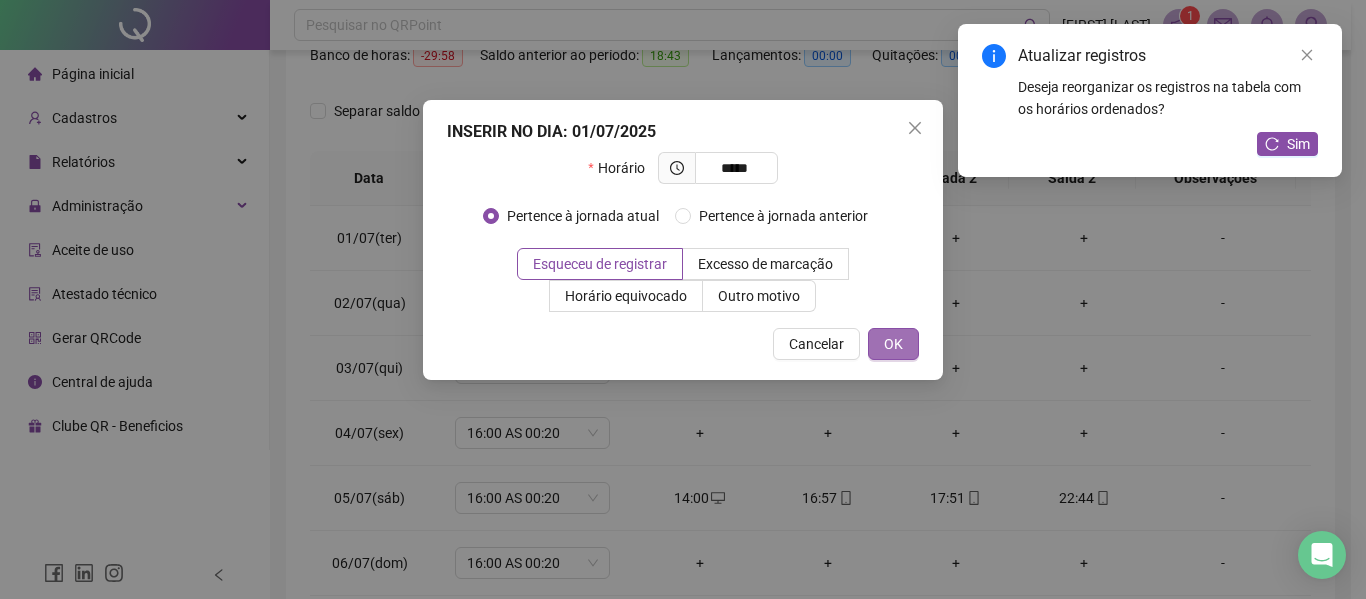 click on "OK" at bounding box center [893, 344] 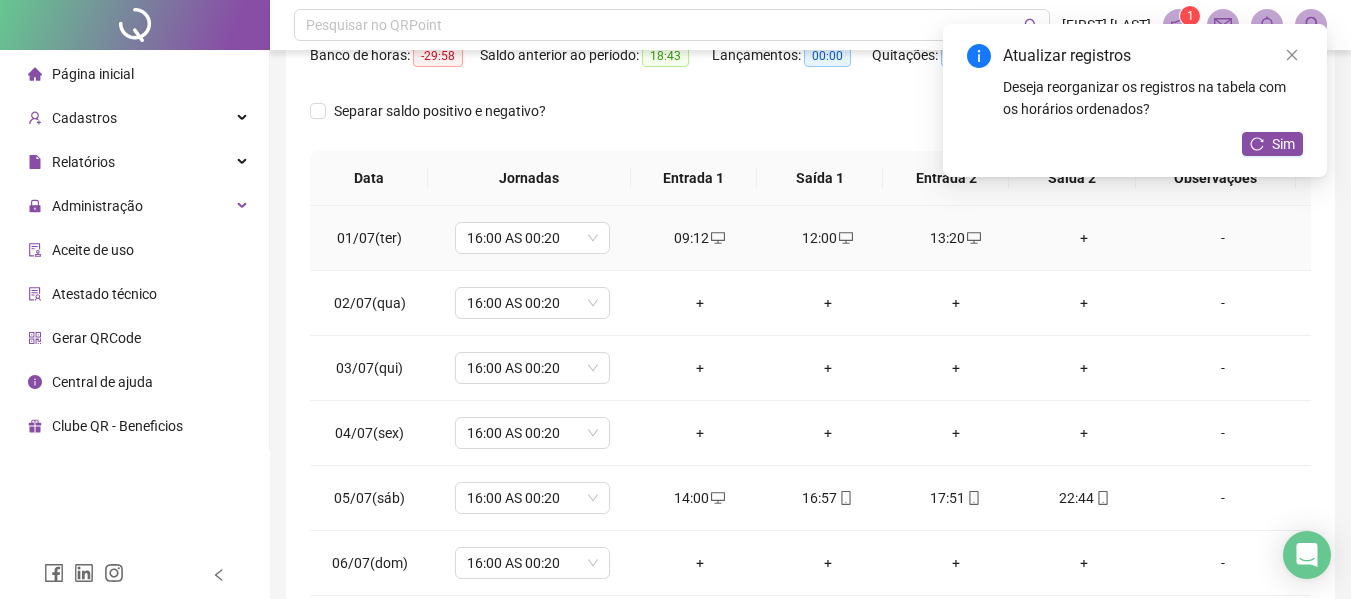 click on "+" at bounding box center (1084, 238) 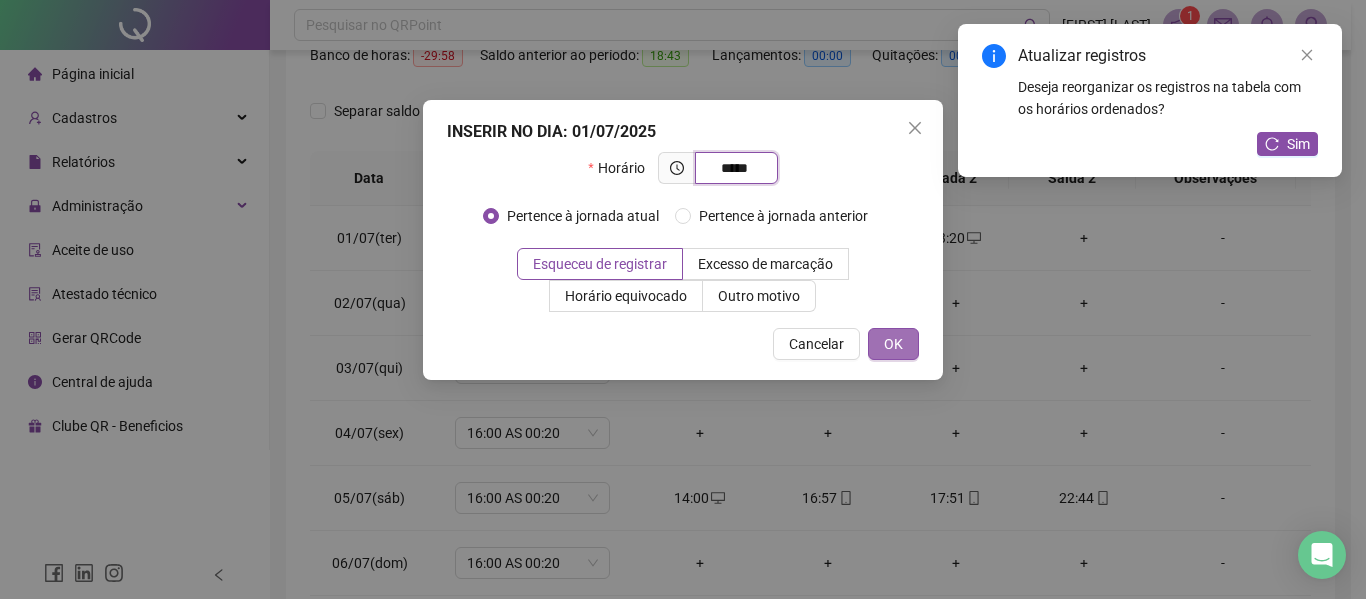 type on "*****" 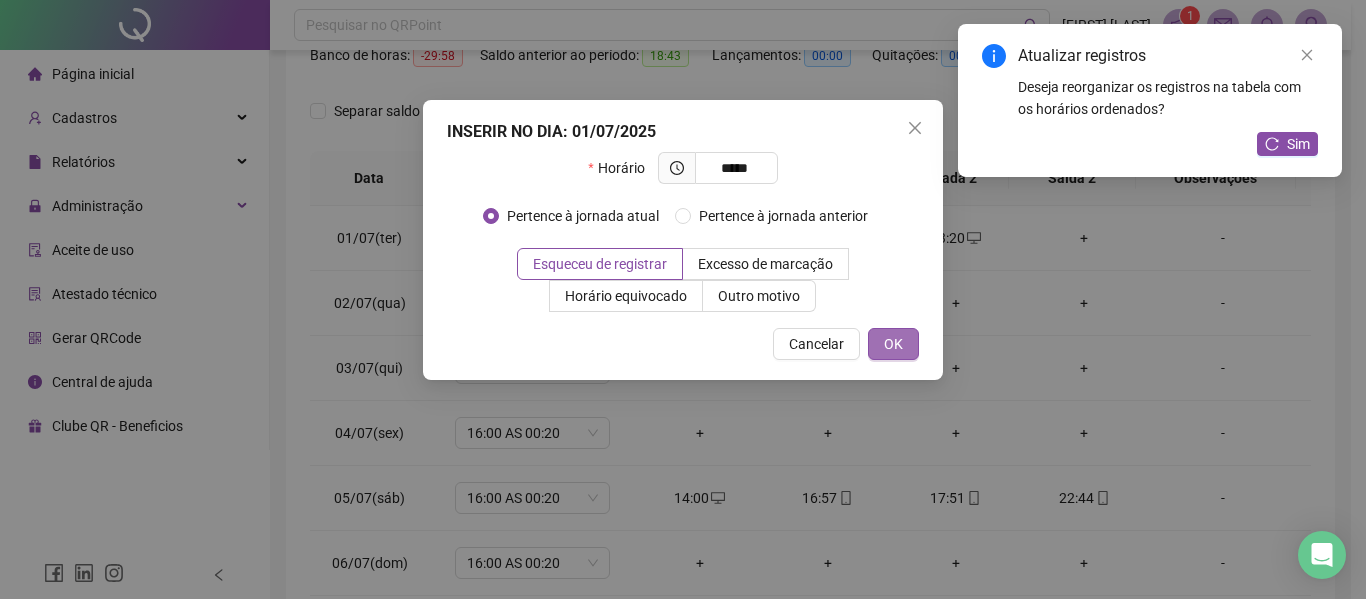 click on "OK" at bounding box center [893, 344] 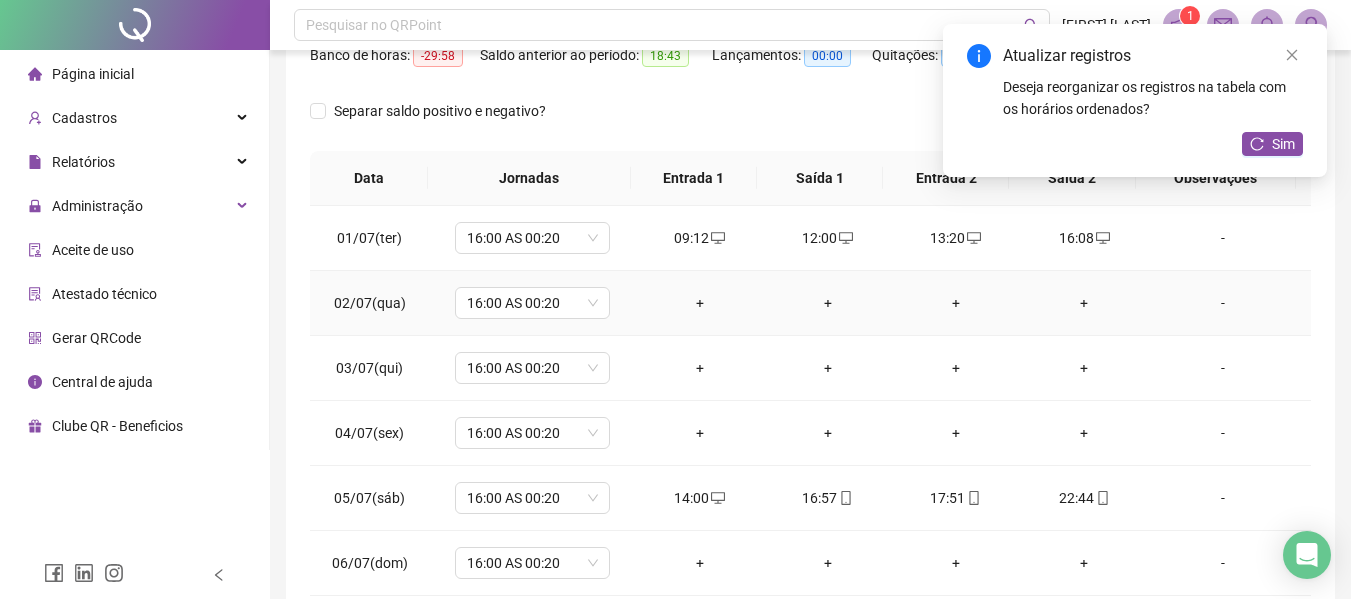 click on "+" at bounding box center (700, 303) 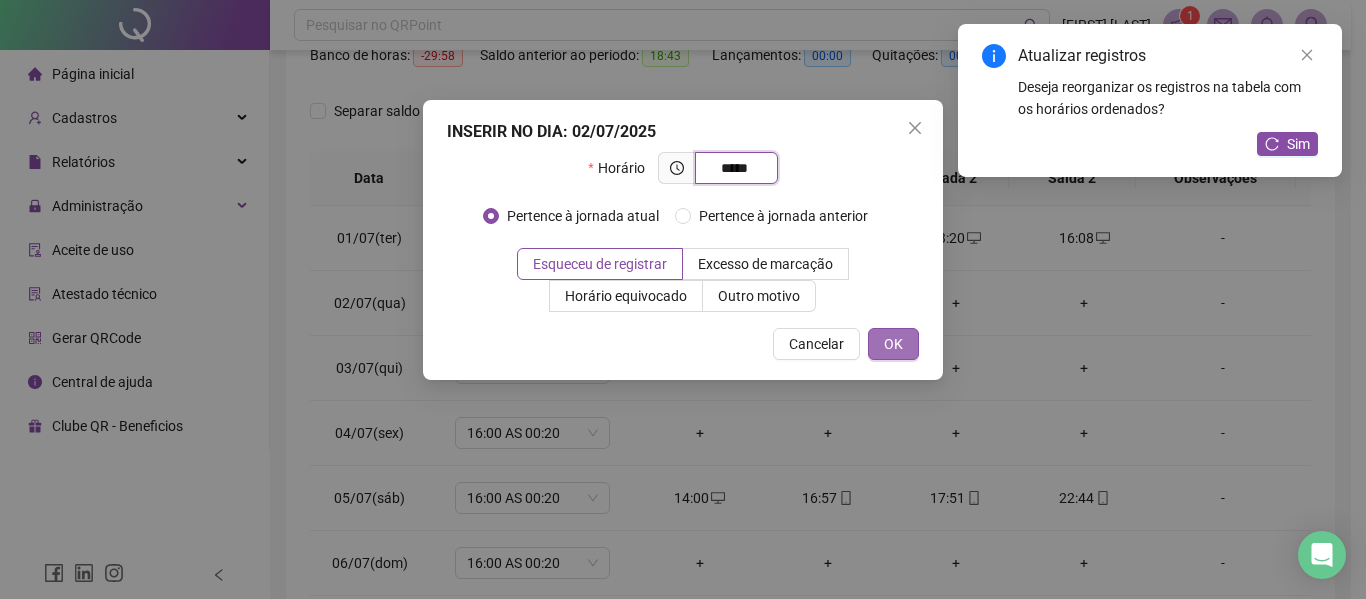 type on "*****" 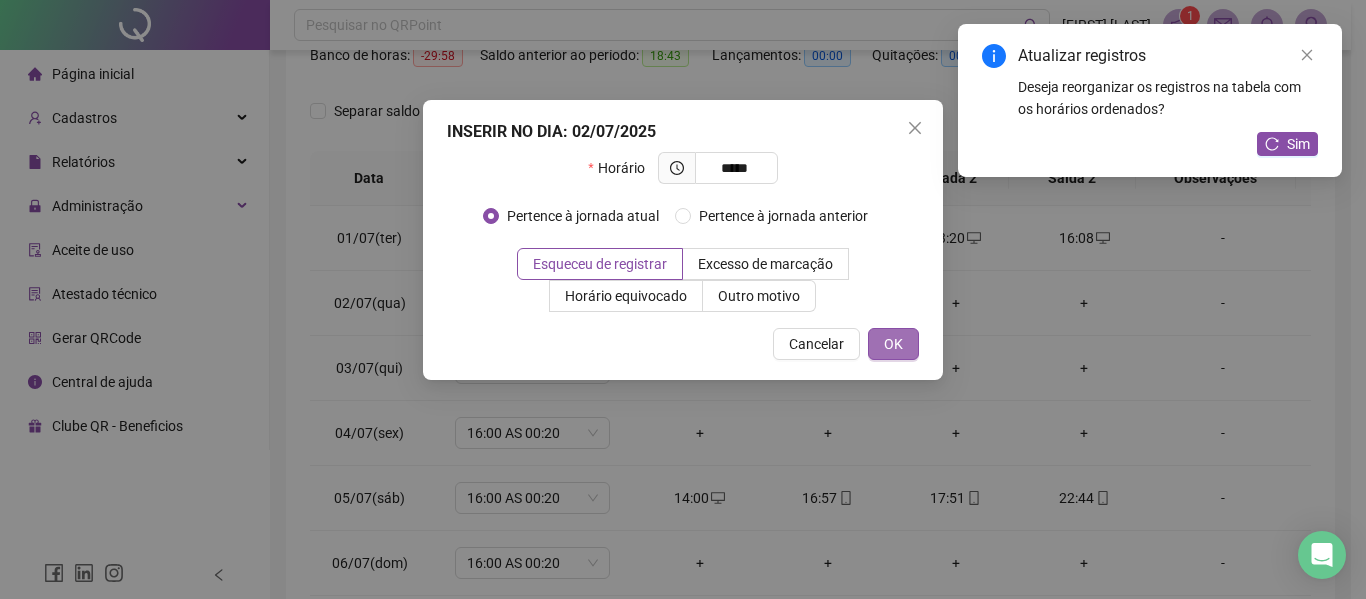 click on "OK" at bounding box center [893, 344] 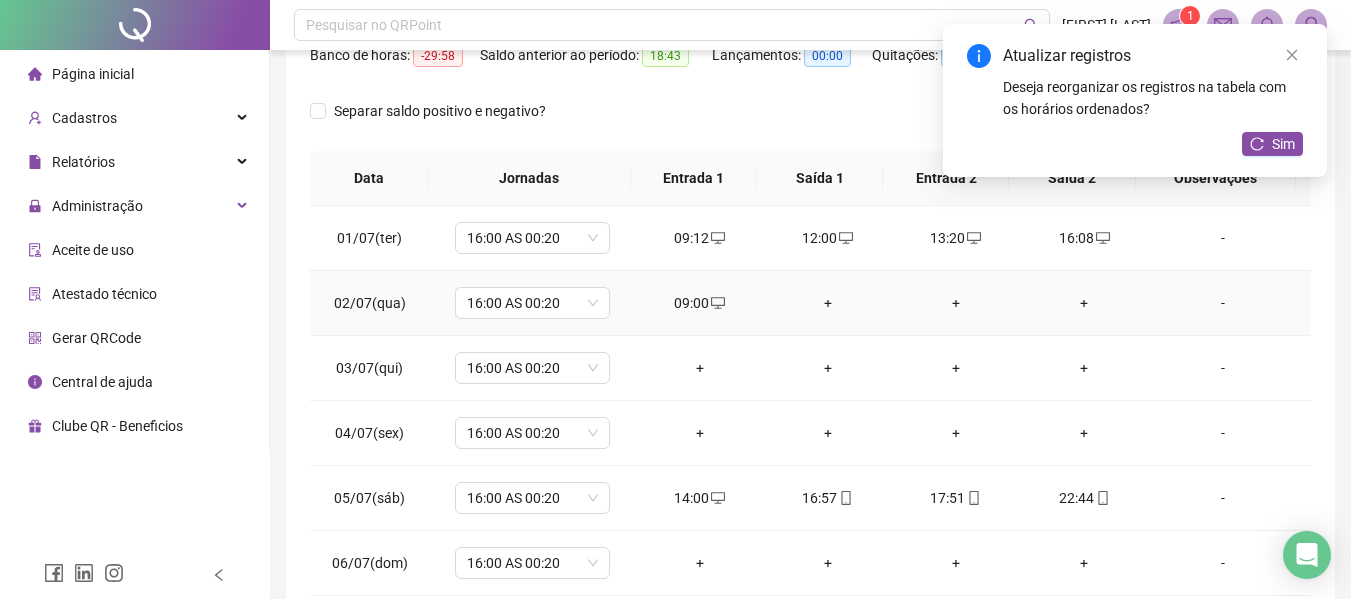 click on "+" at bounding box center (828, 303) 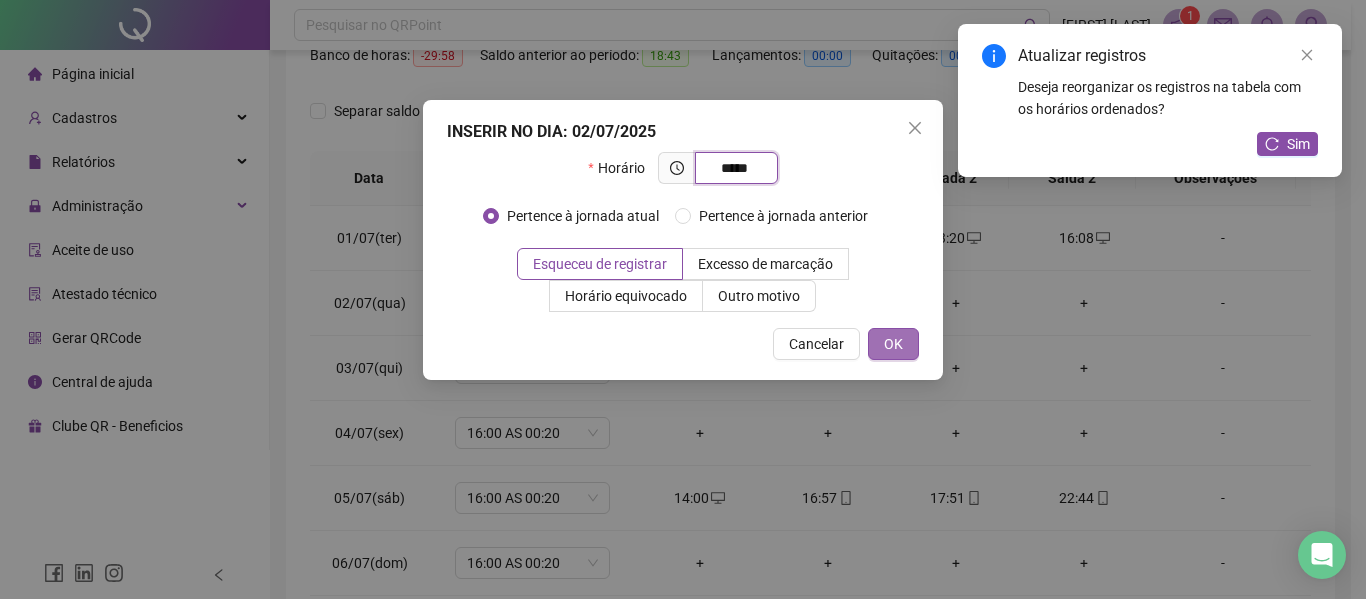 type on "*****" 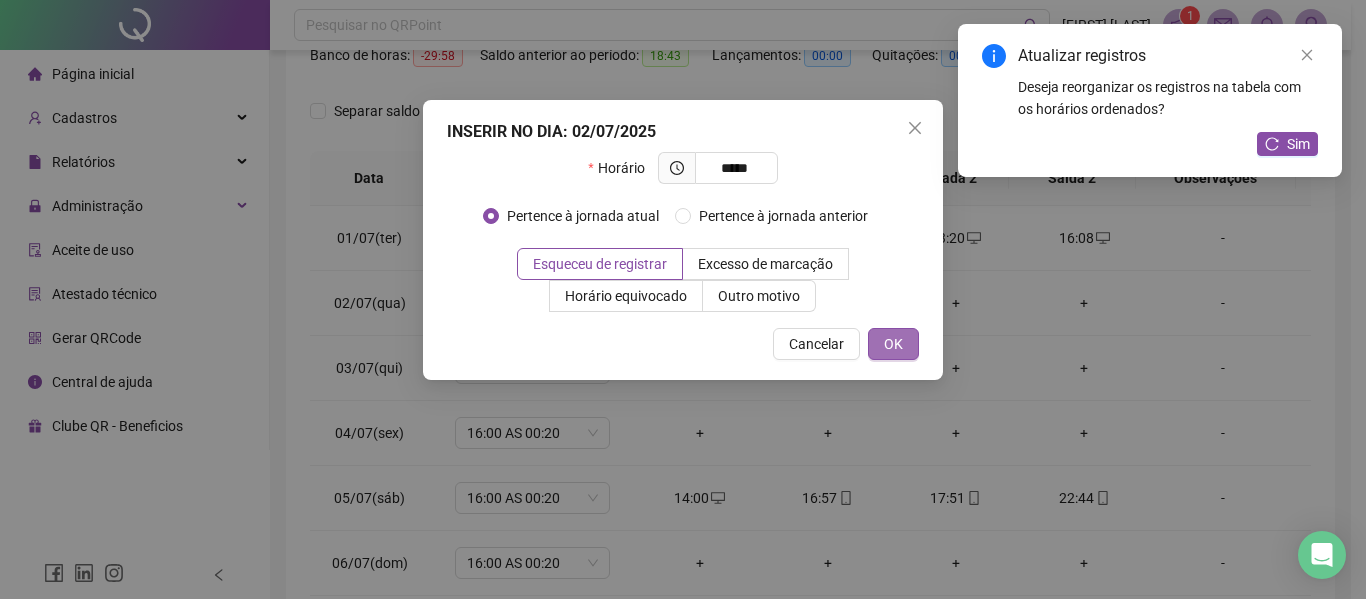 click on "OK" at bounding box center [893, 344] 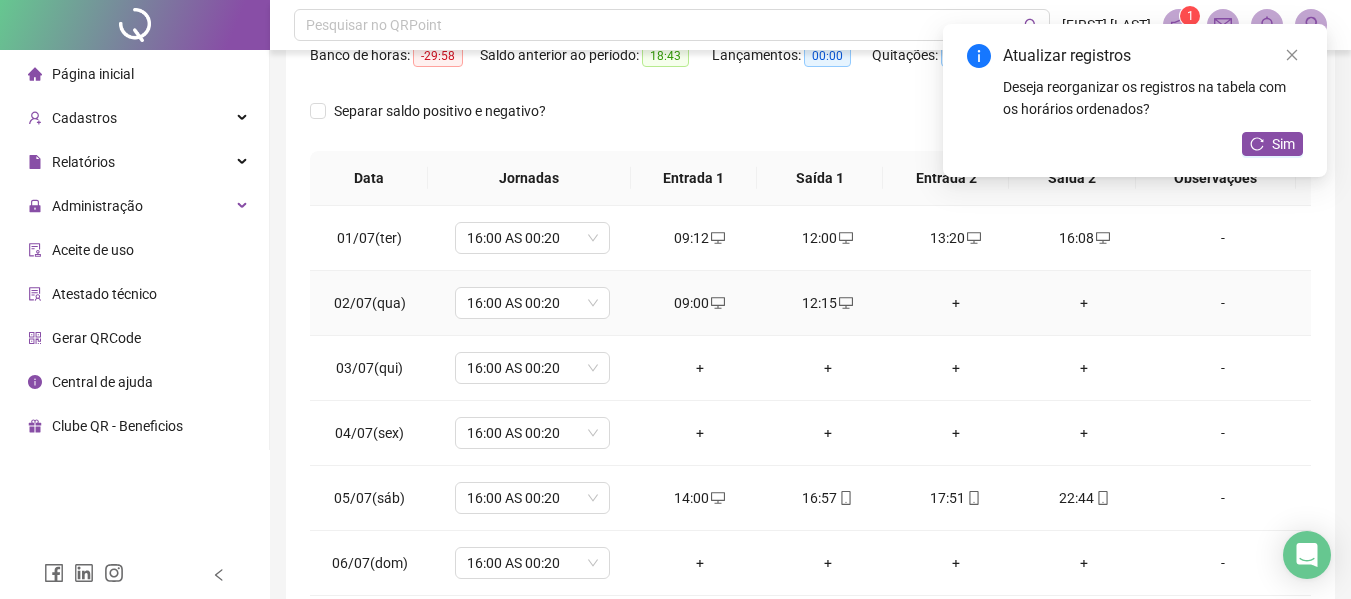 click on "+" at bounding box center (956, 303) 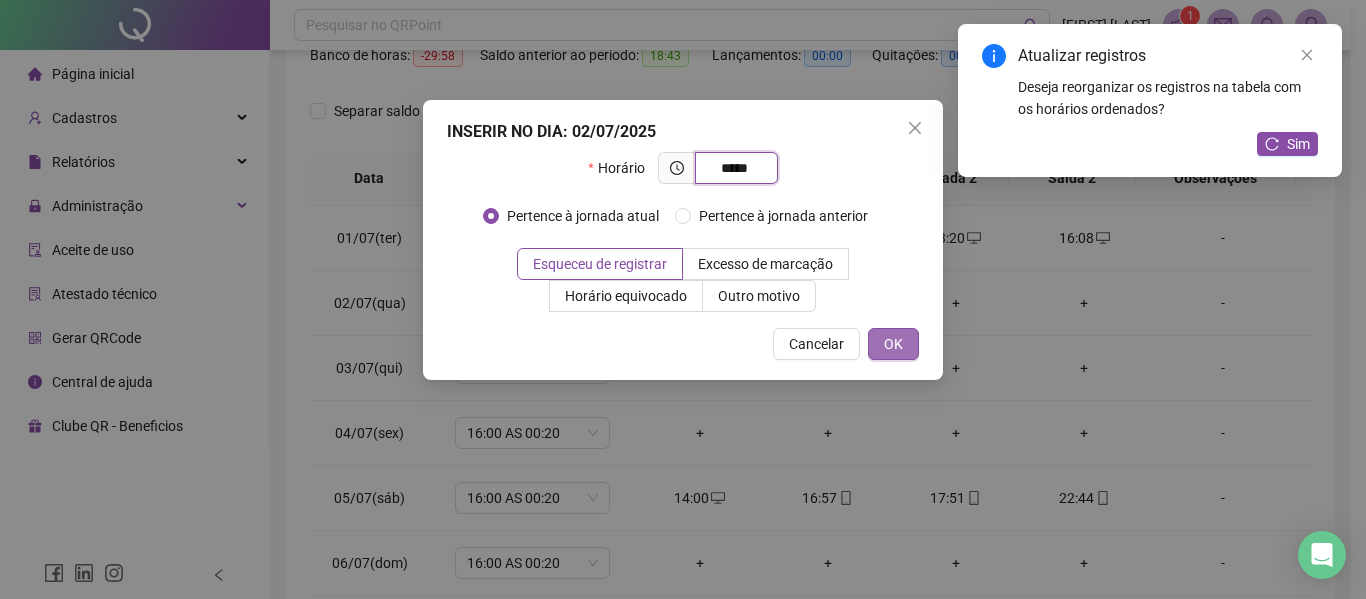 type on "*****" 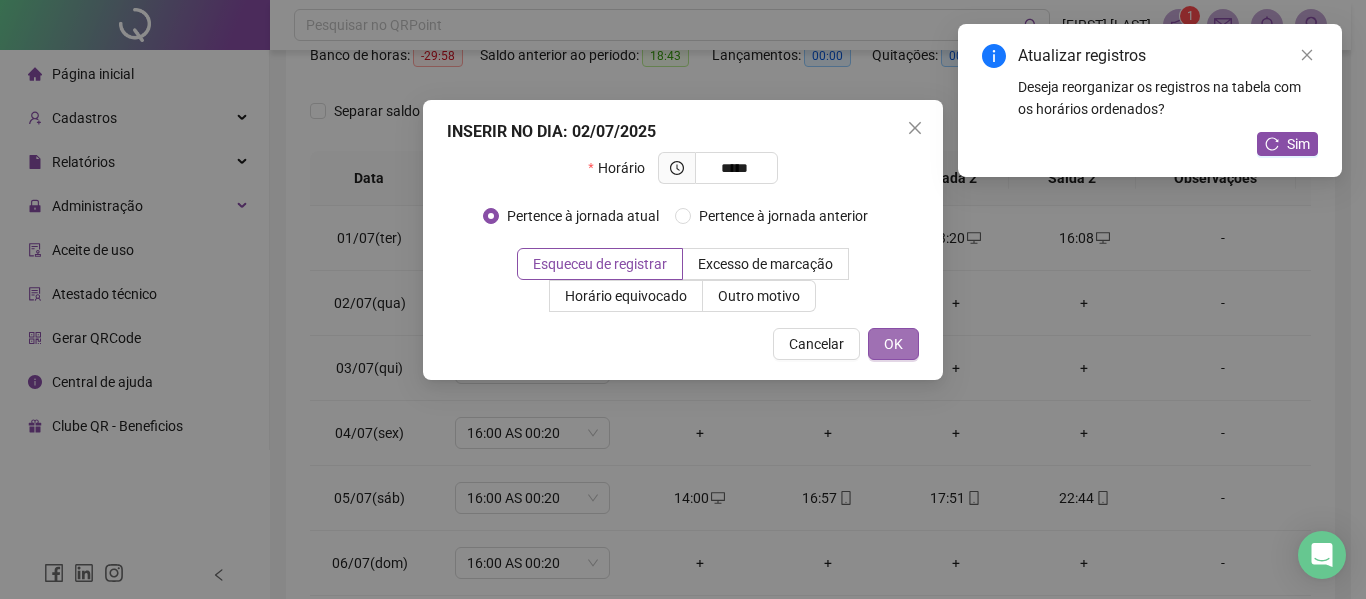 click on "OK" at bounding box center (893, 344) 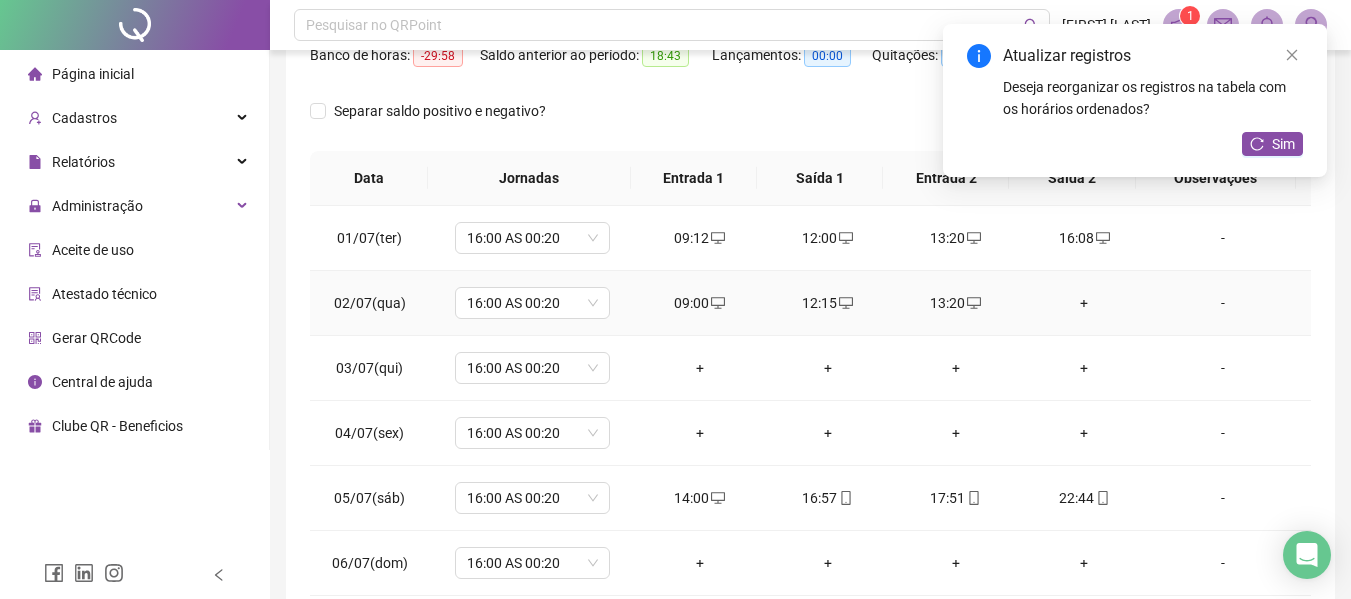 click on "+" at bounding box center [1084, 303] 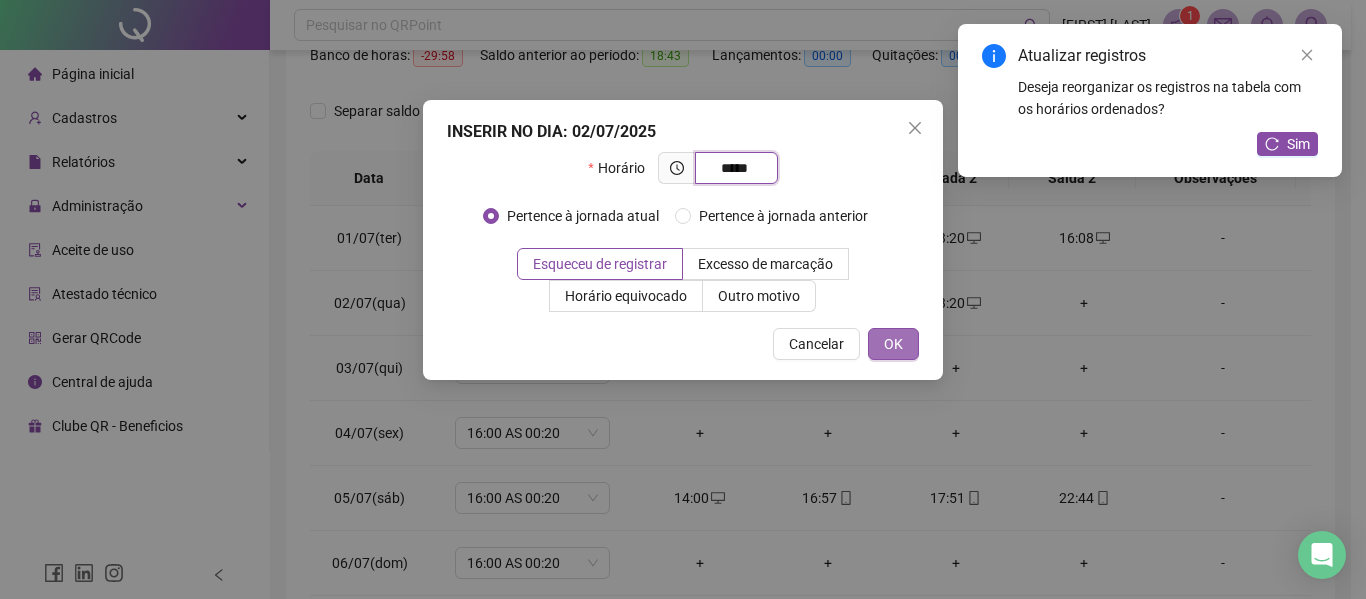 type on "*****" 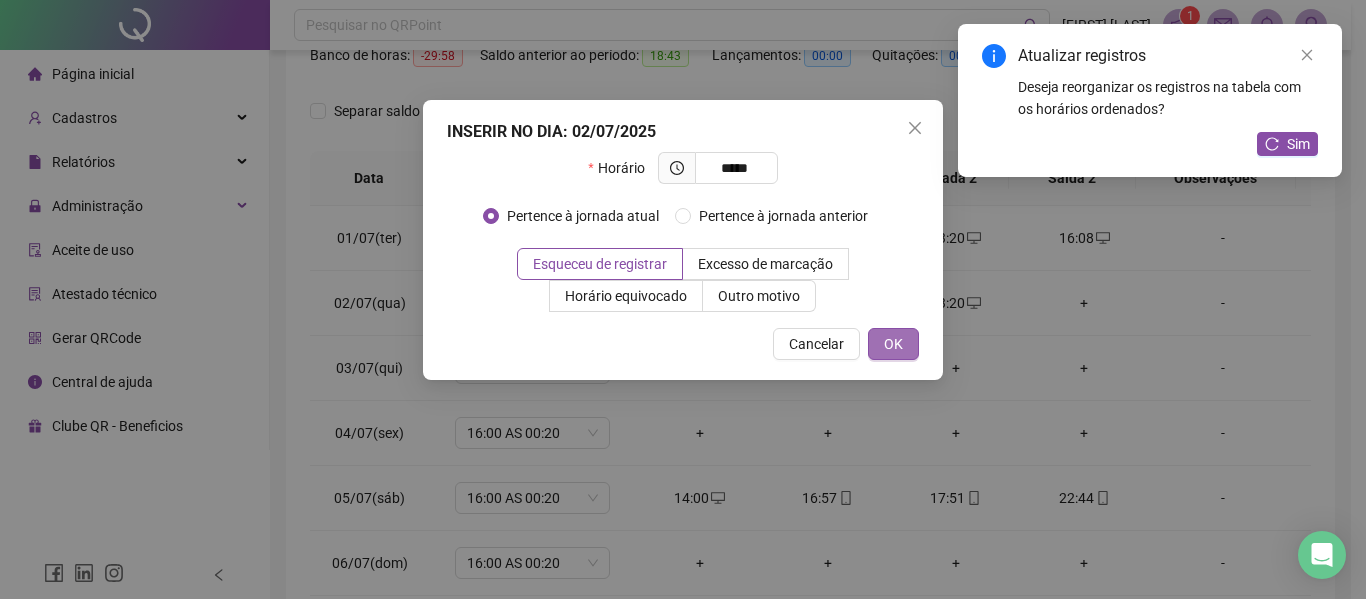 click on "OK" at bounding box center [893, 344] 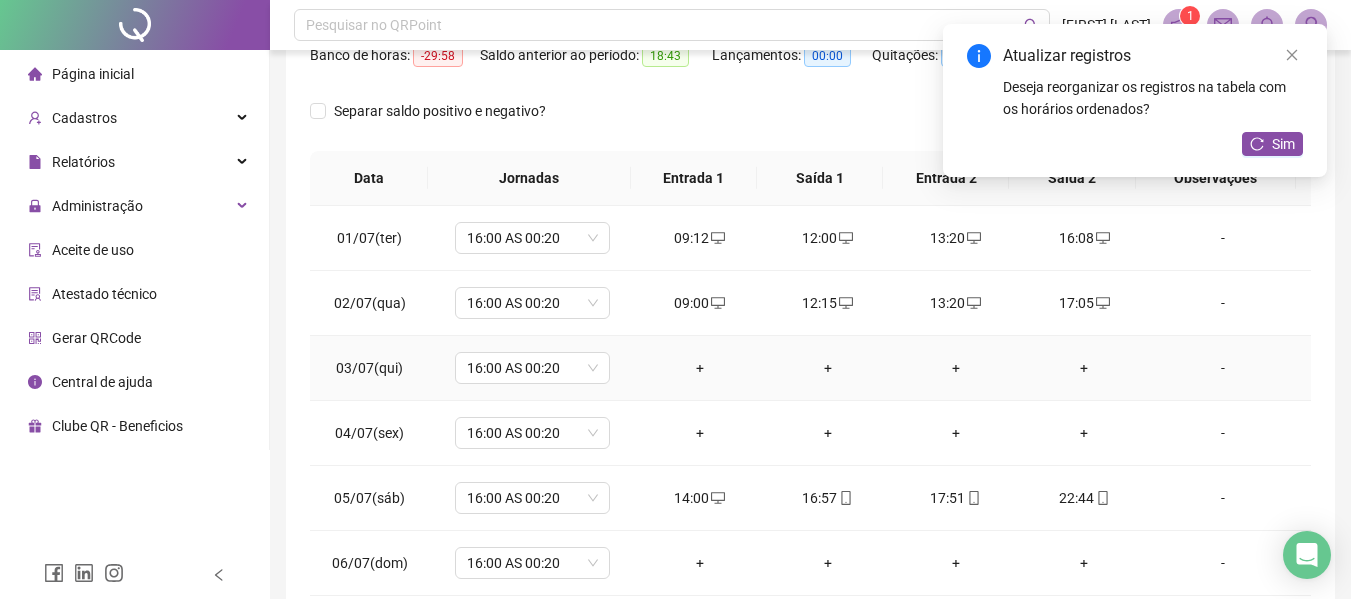 click on "+" at bounding box center (700, 368) 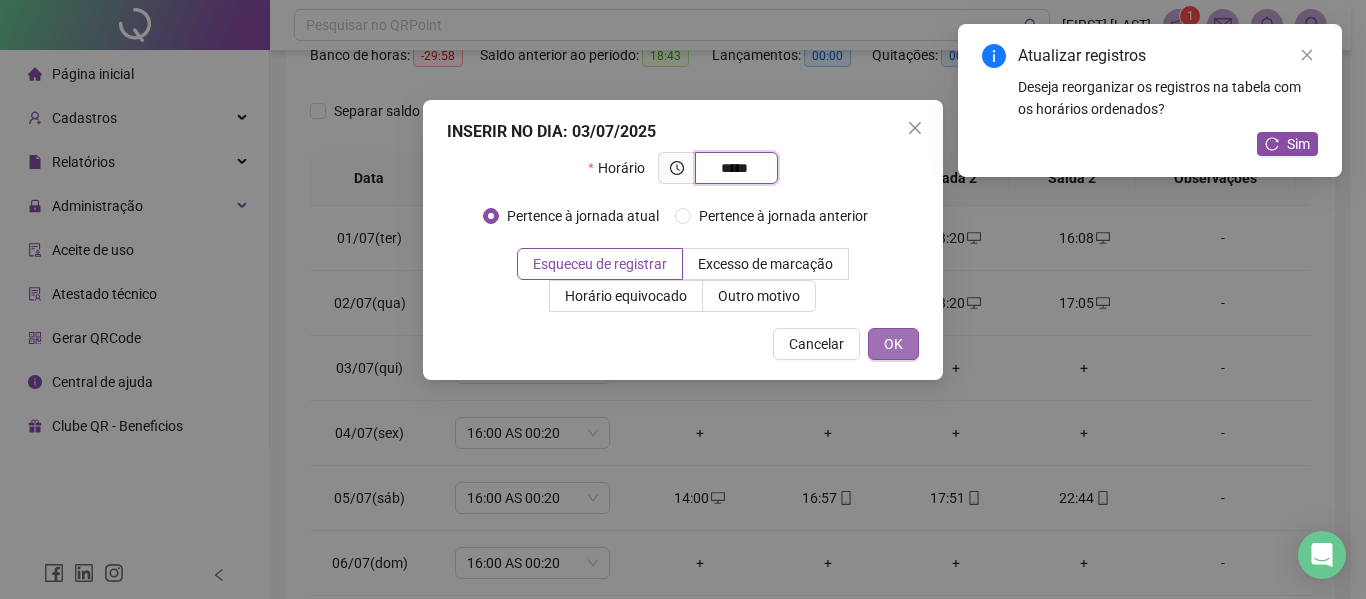 type on "*****" 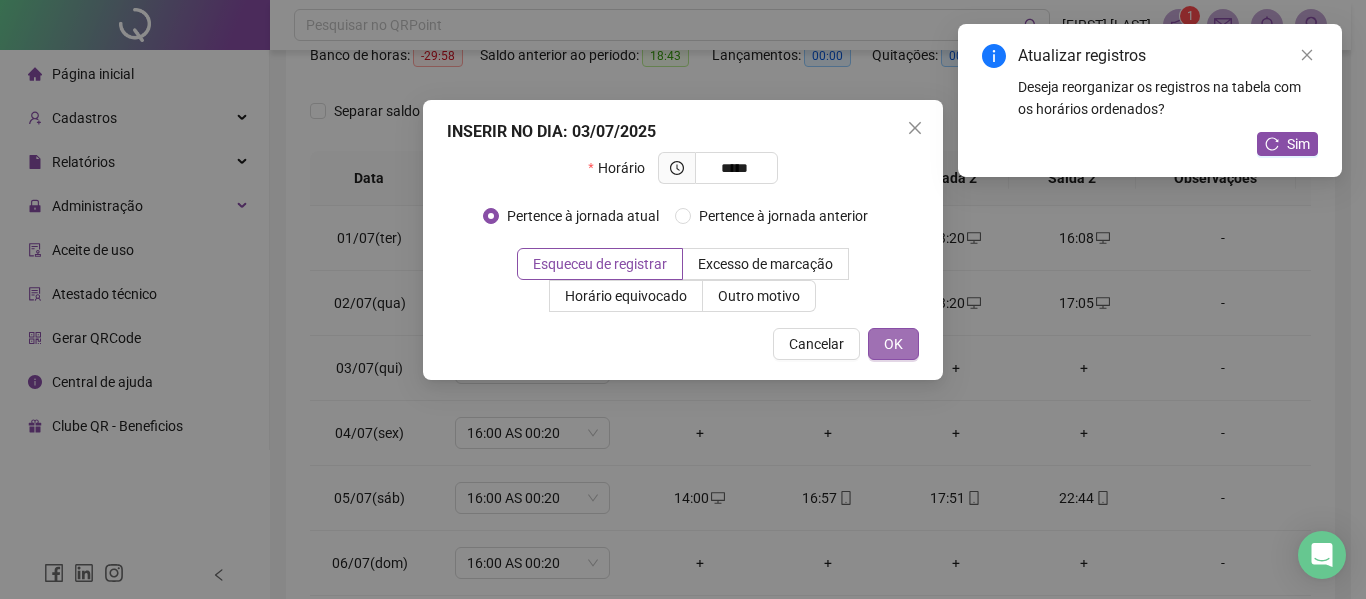 click on "OK" at bounding box center (893, 344) 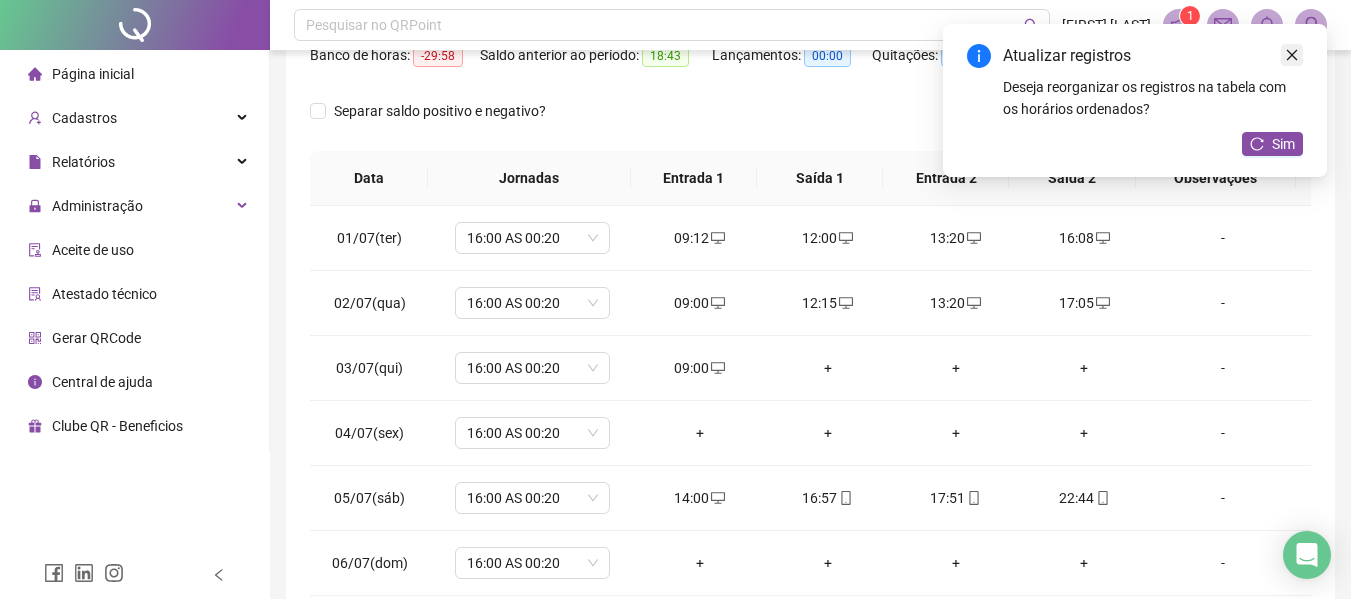 click 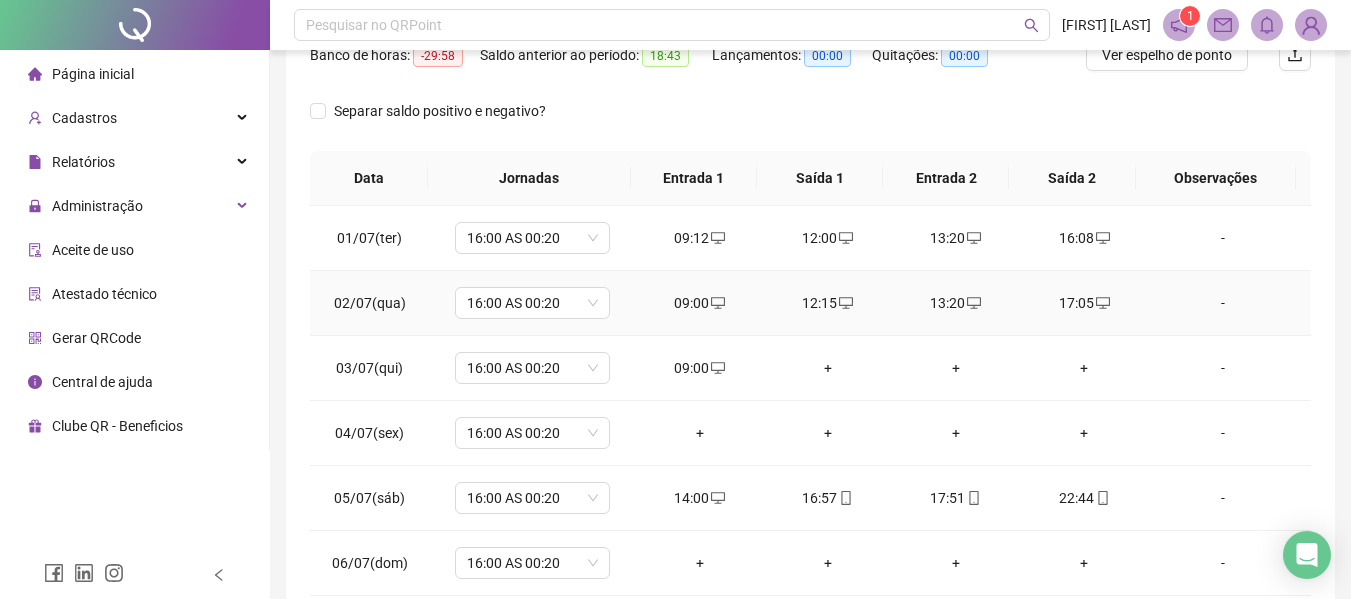 click 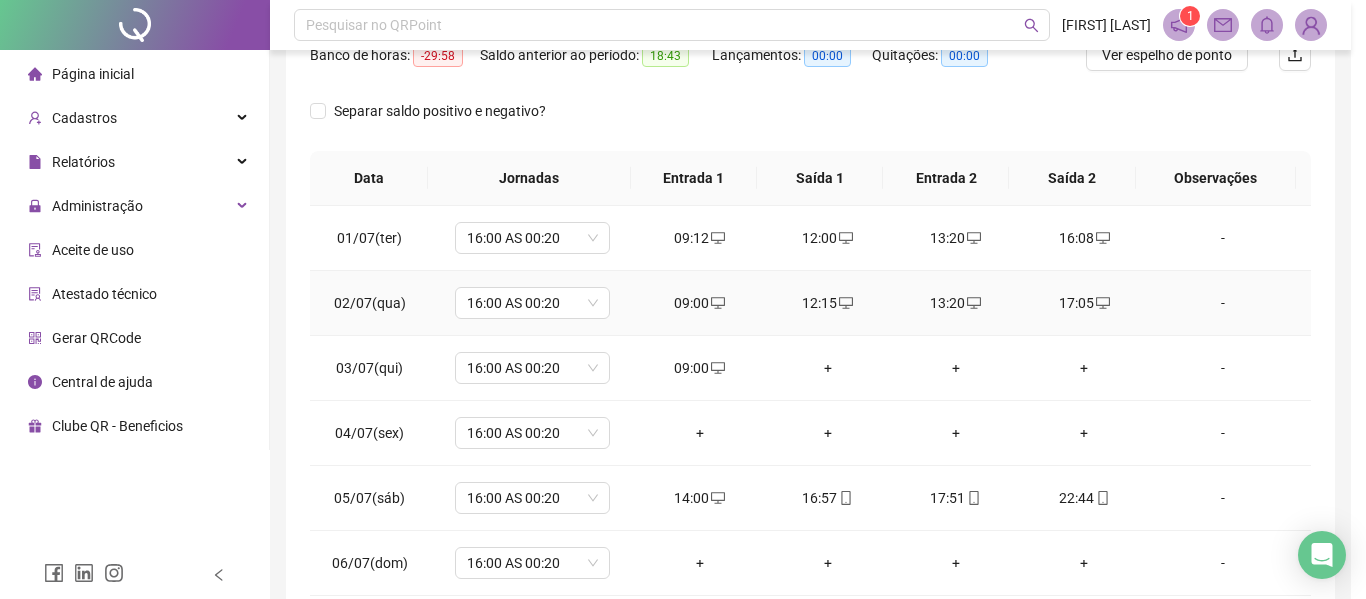 type on "**********" 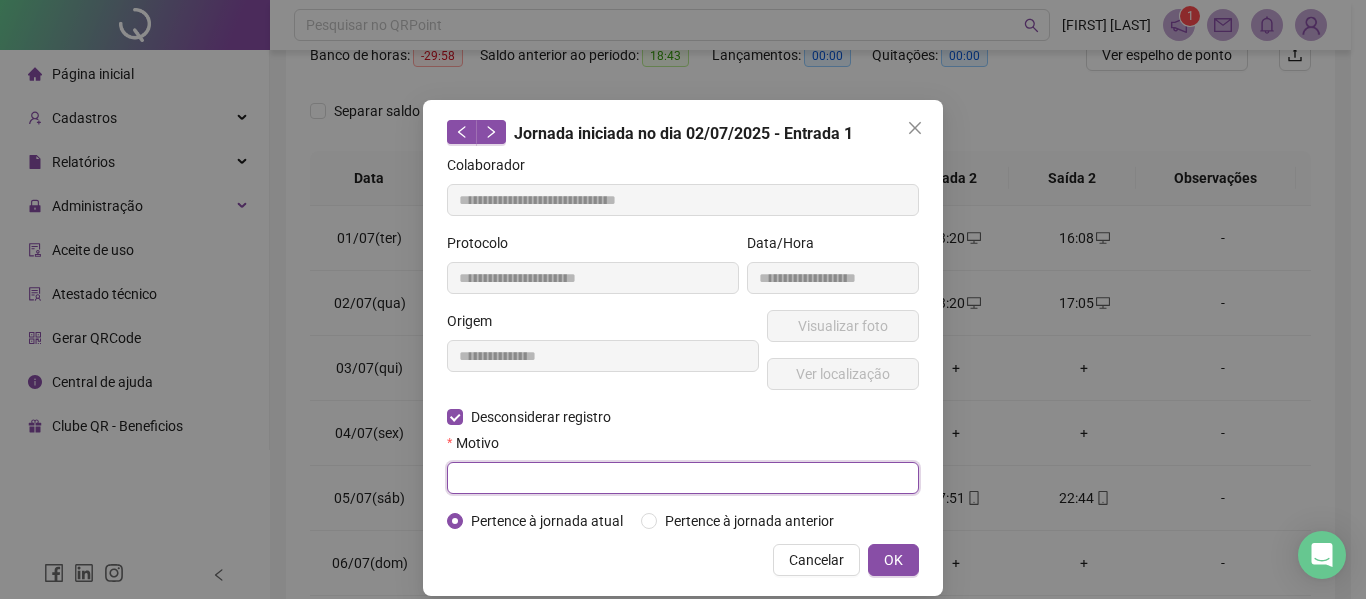 click at bounding box center (683, 478) 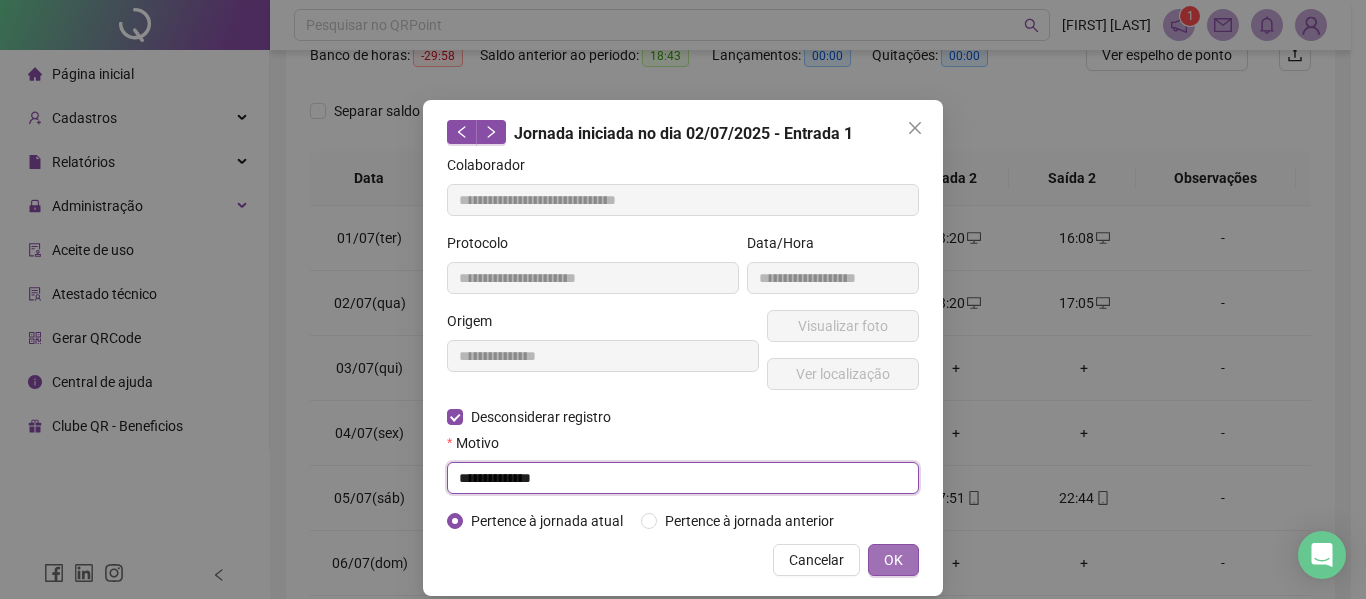 type on "**********" 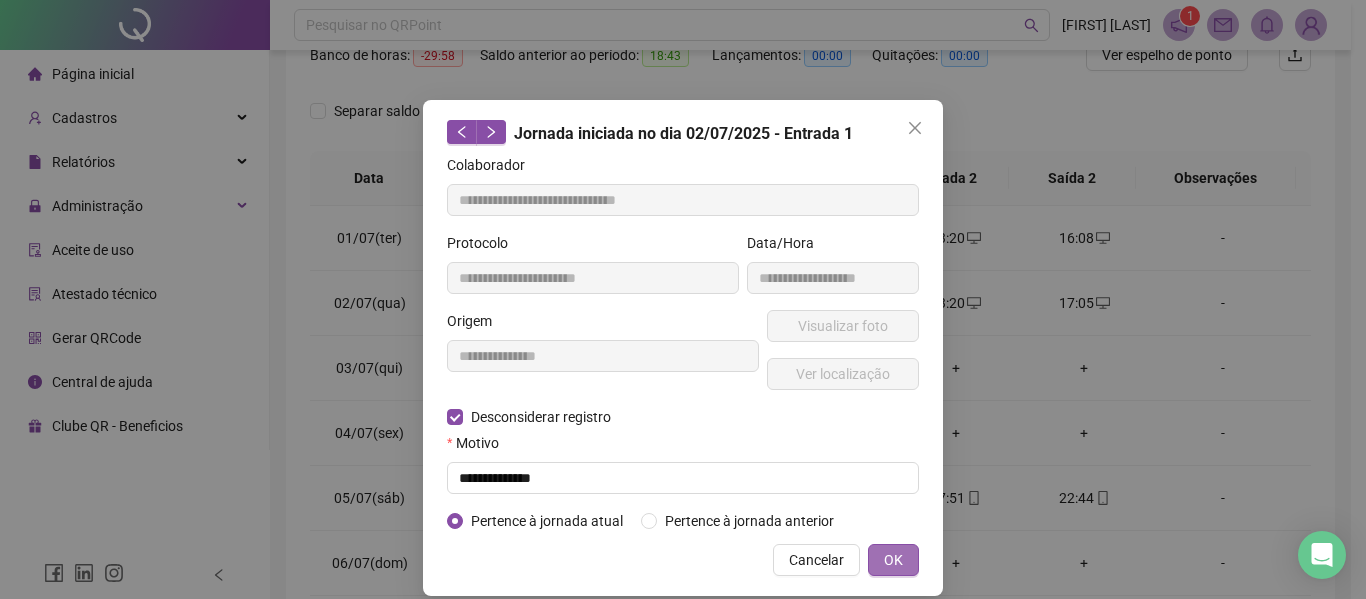 click on "OK" at bounding box center (893, 560) 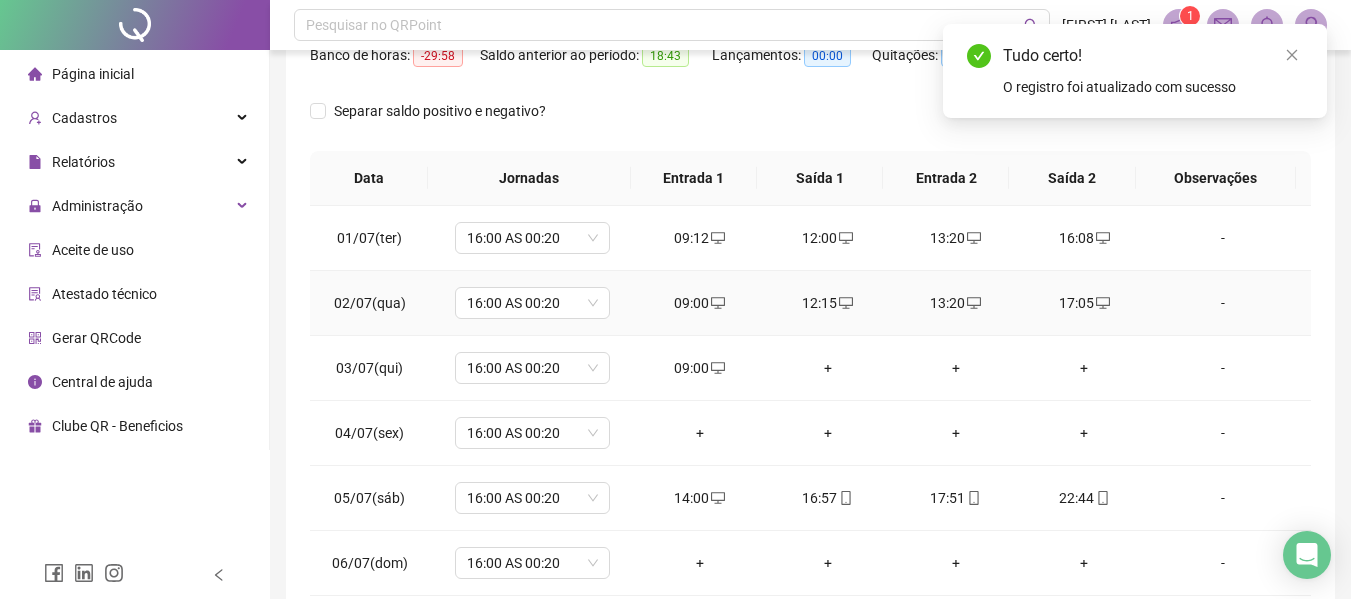 click on "12:15" at bounding box center (828, 303) 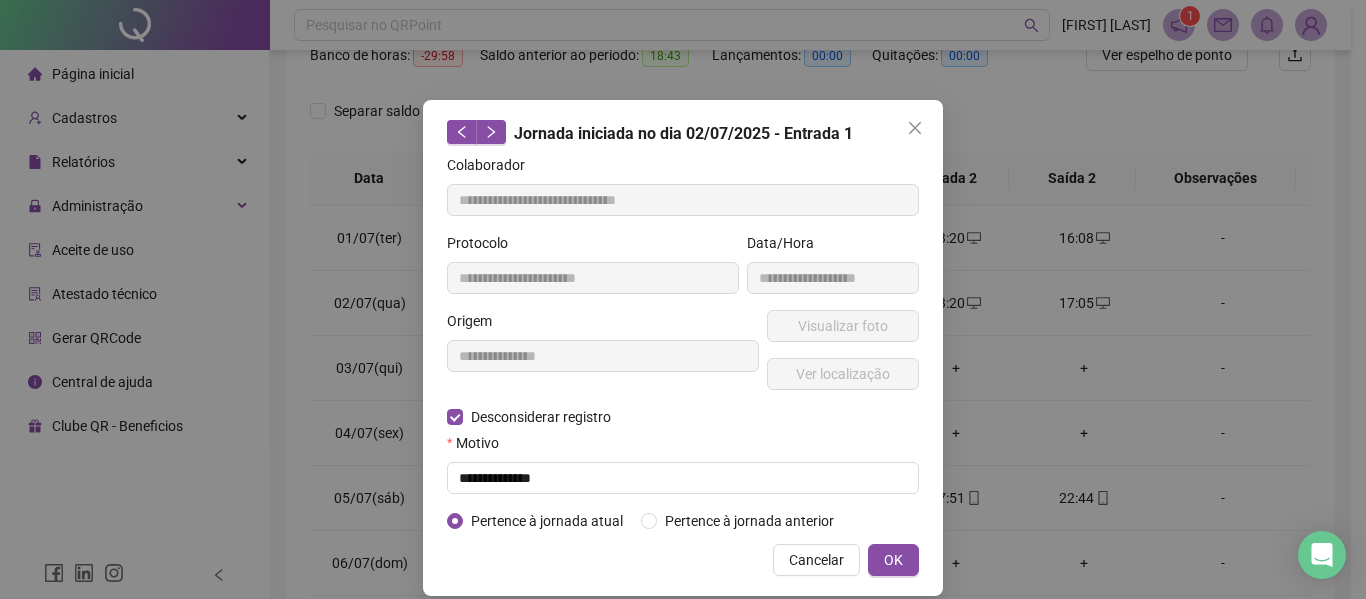 type on "**********" 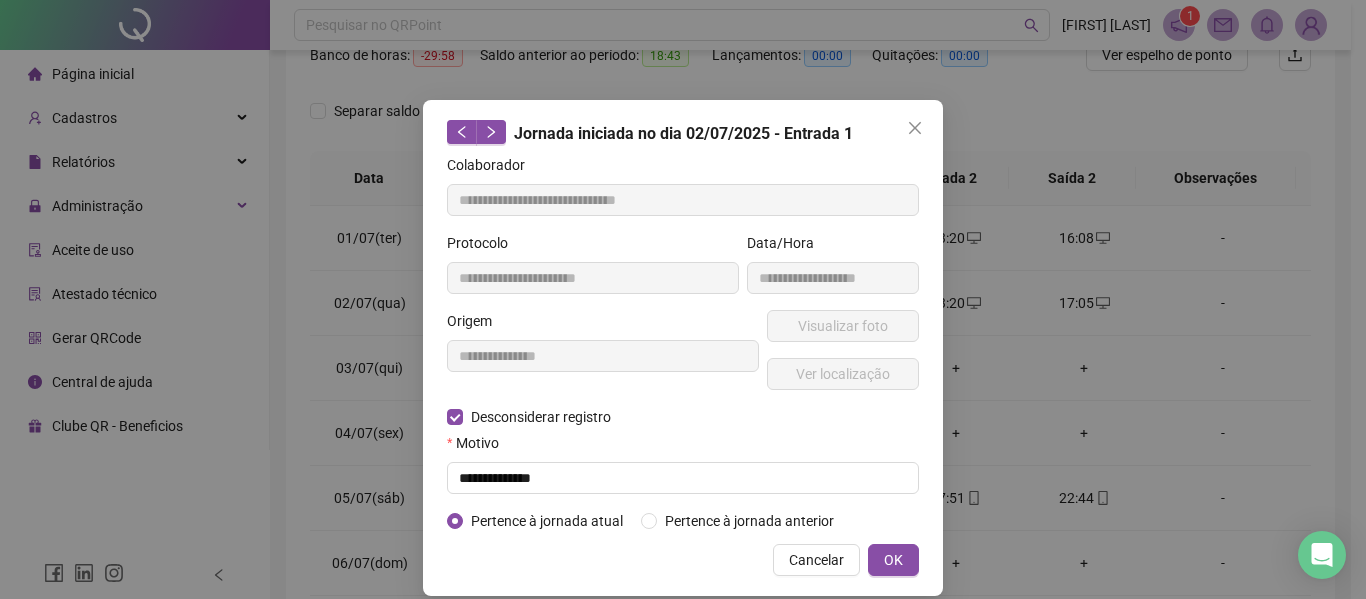 type on "**********" 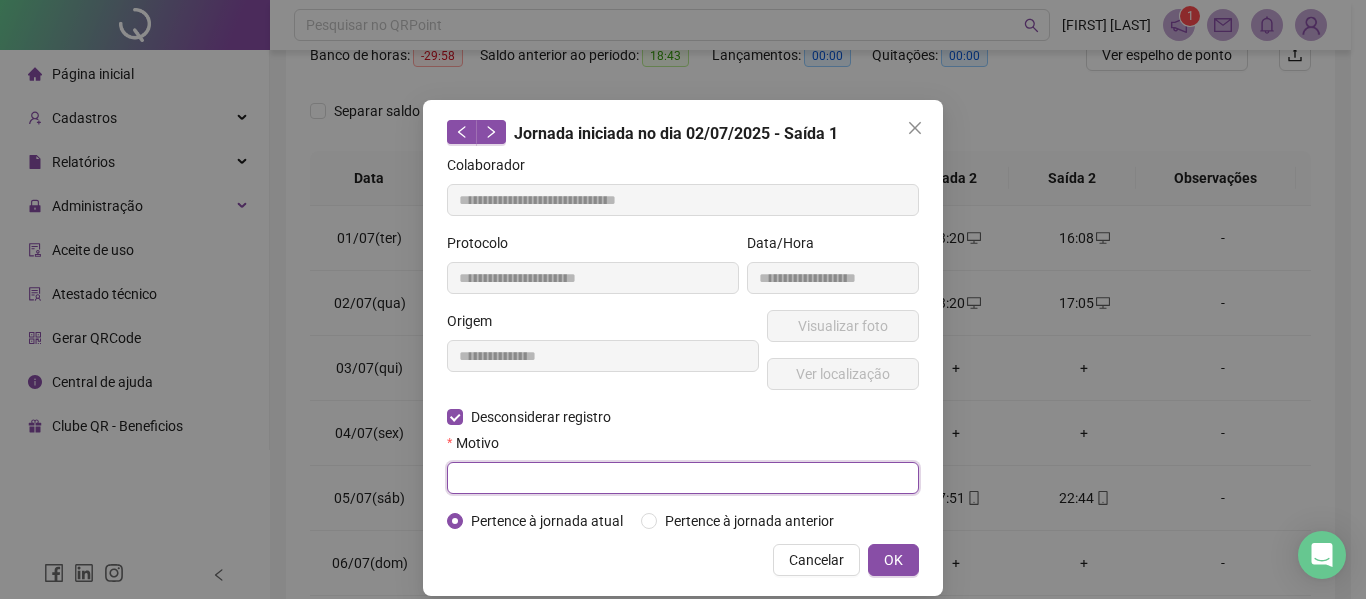 click at bounding box center [683, 478] 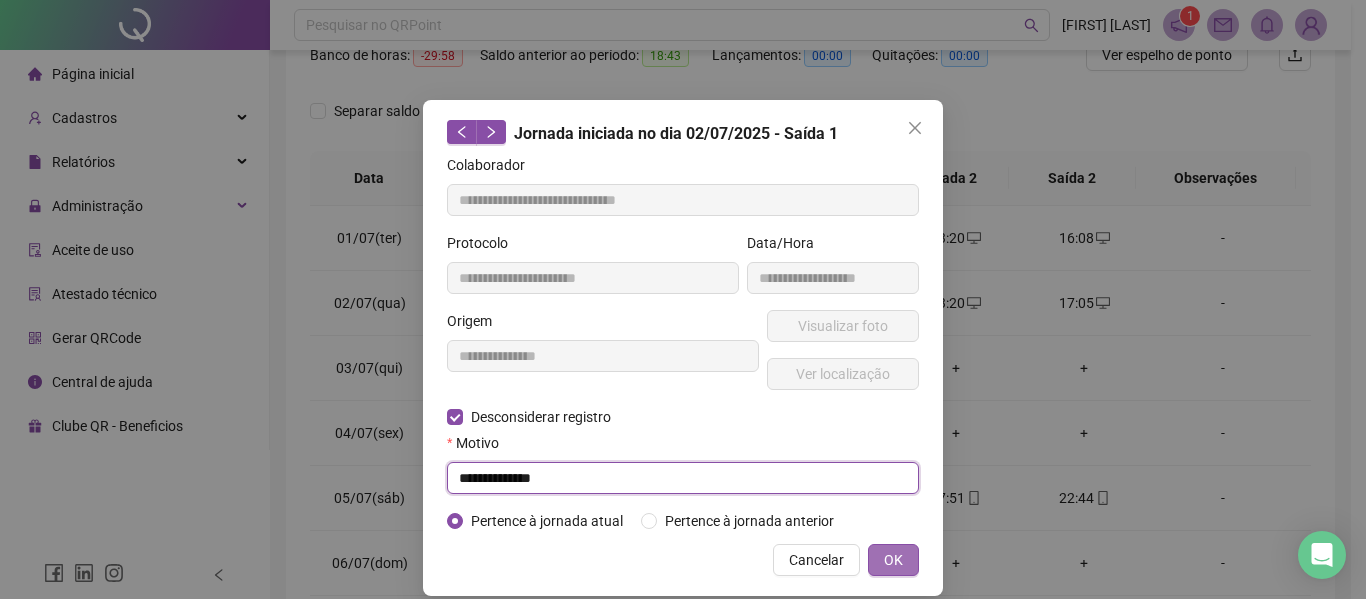 type on "**********" 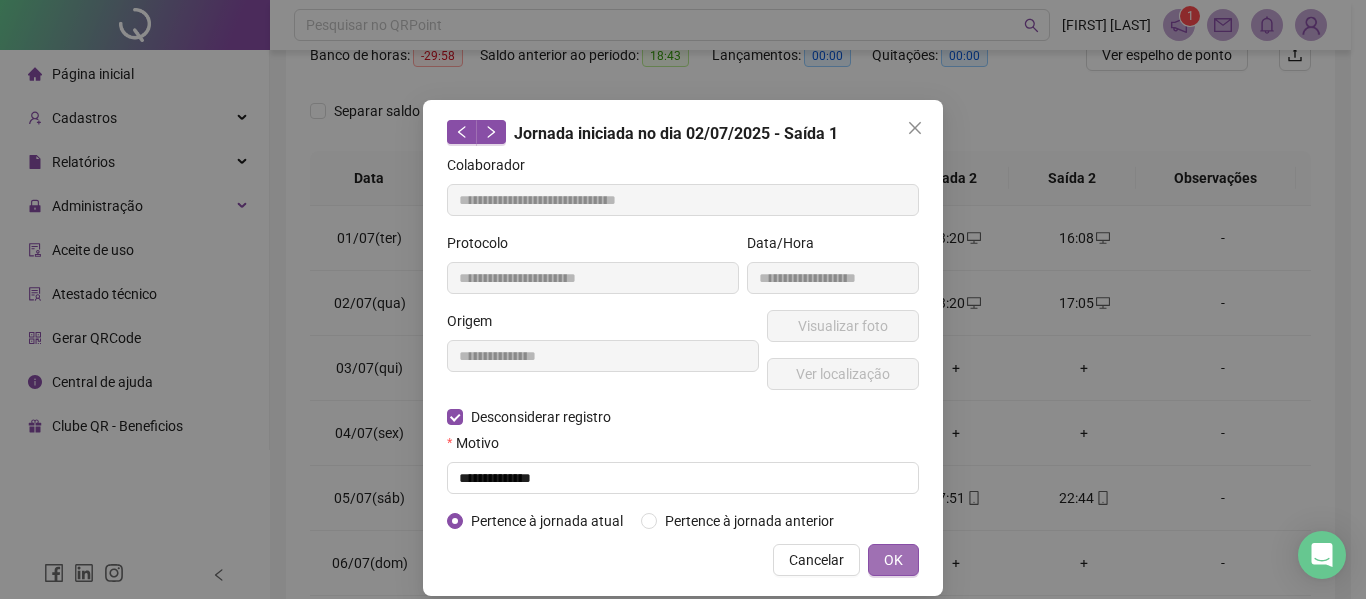 click on "OK" at bounding box center [893, 560] 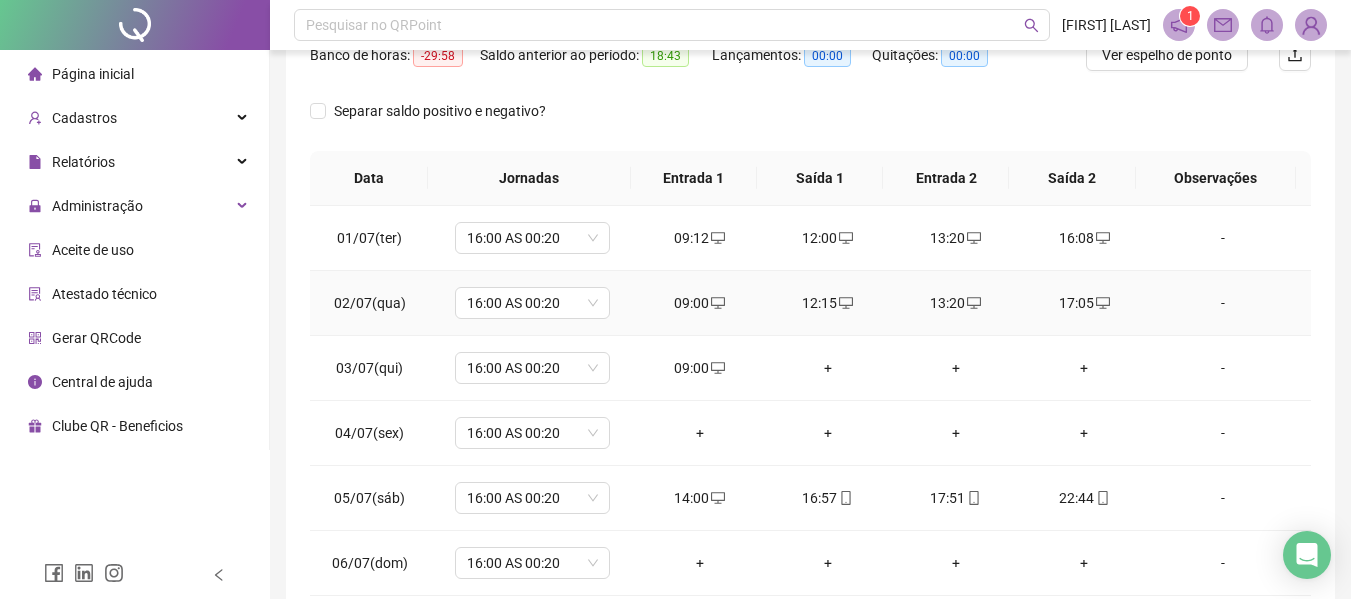 click on "13:20" at bounding box center [956, 303] 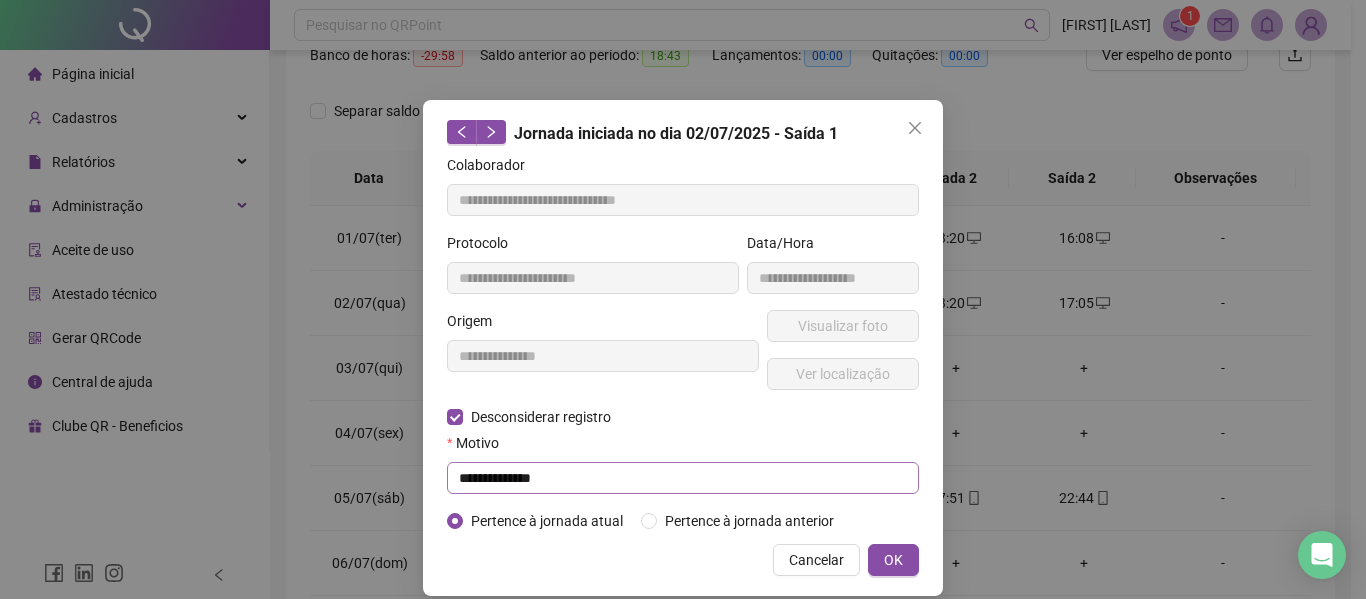 type on "**********" 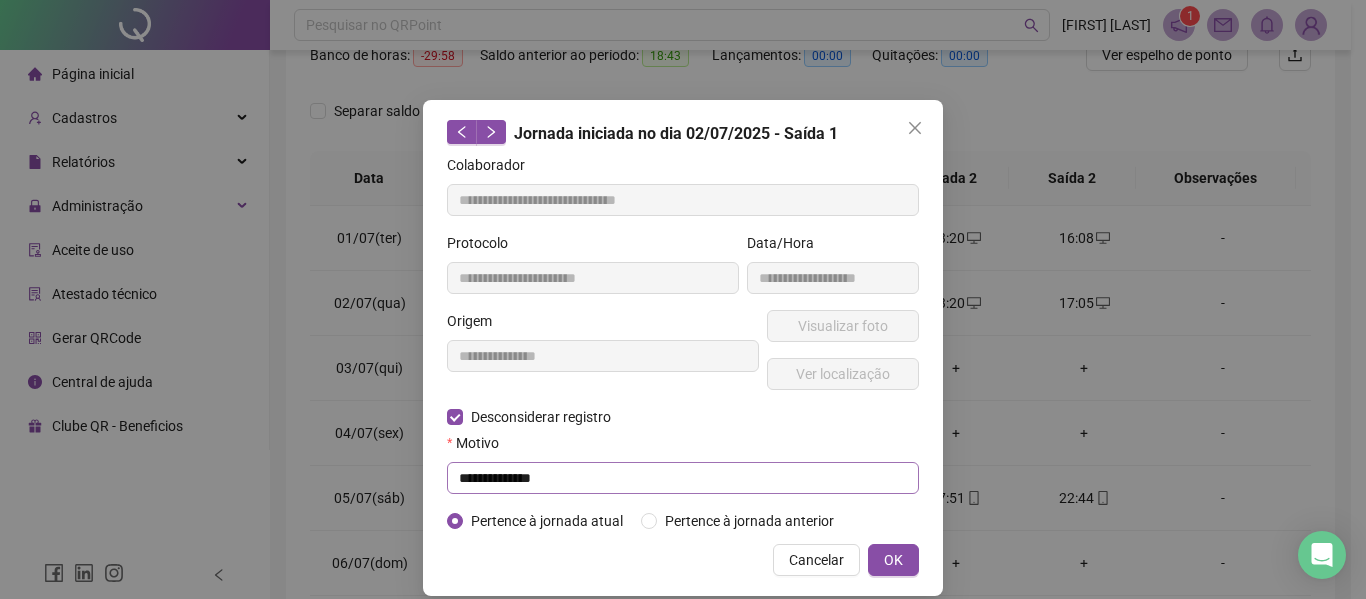type on "**********" 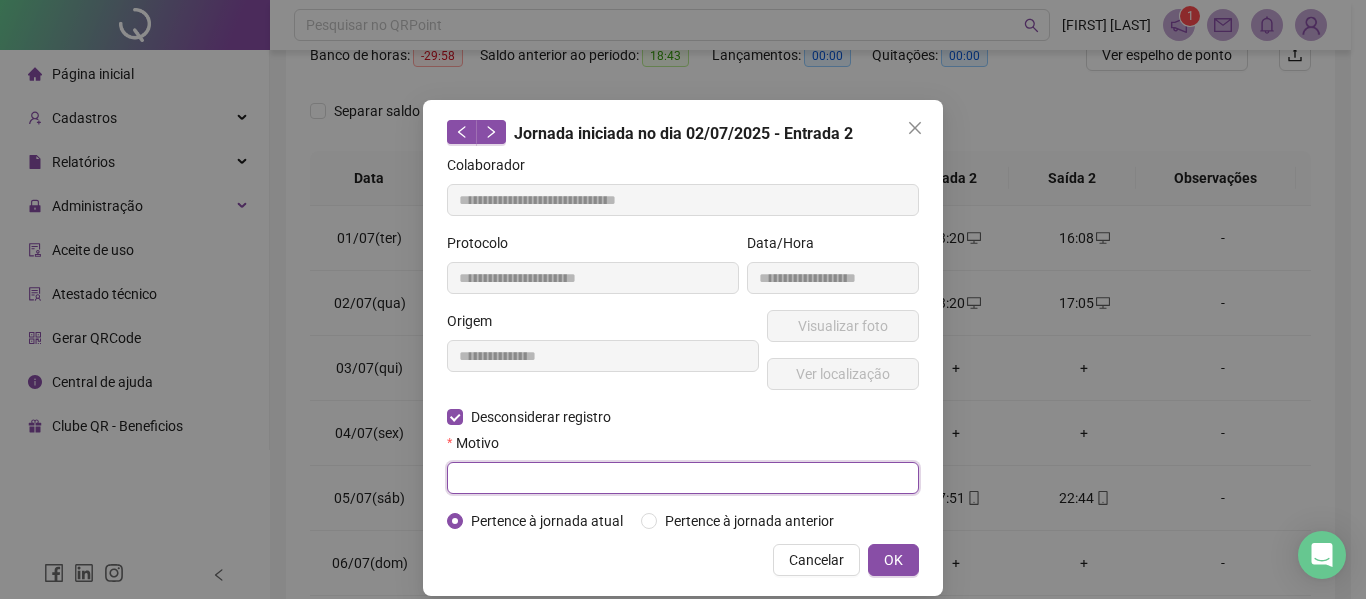 click at bounding box center [683, 478] 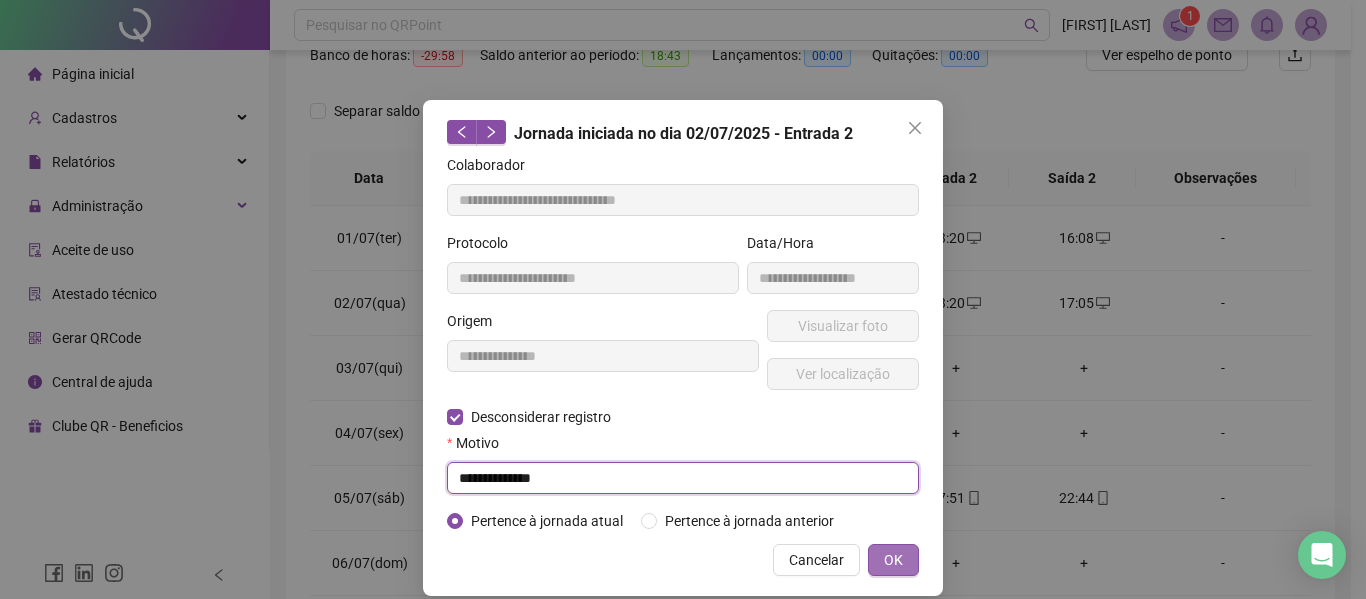 type on "**********" 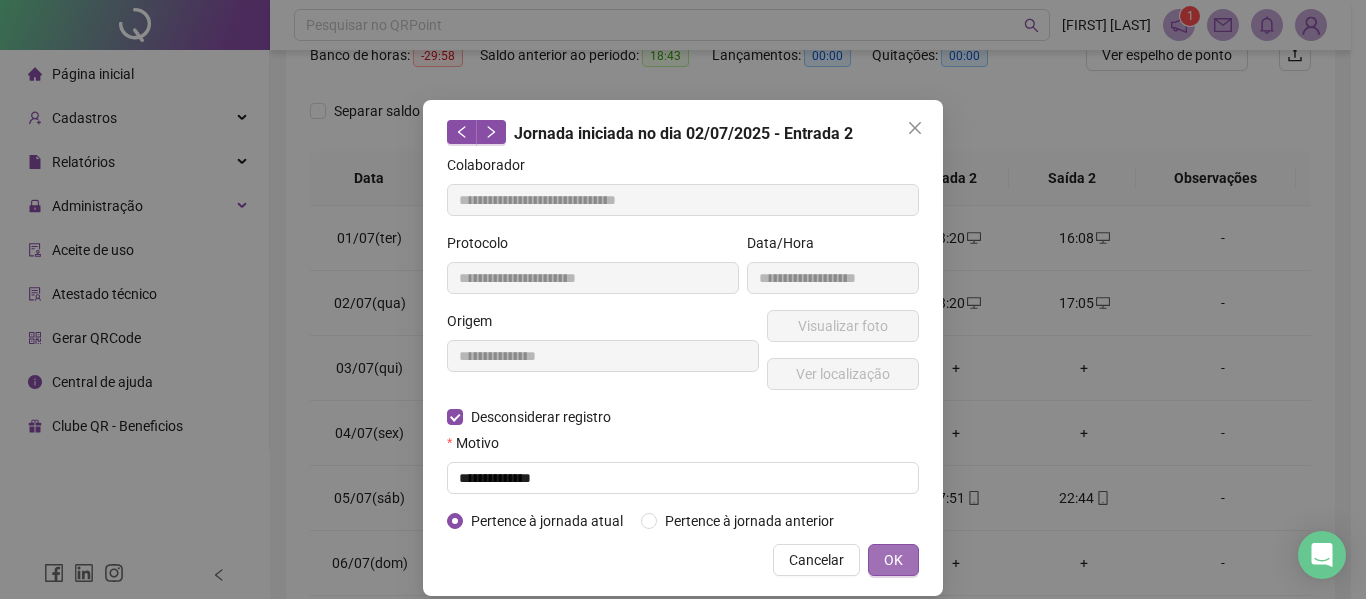 click on "OK" at bounding box center [893, 560] 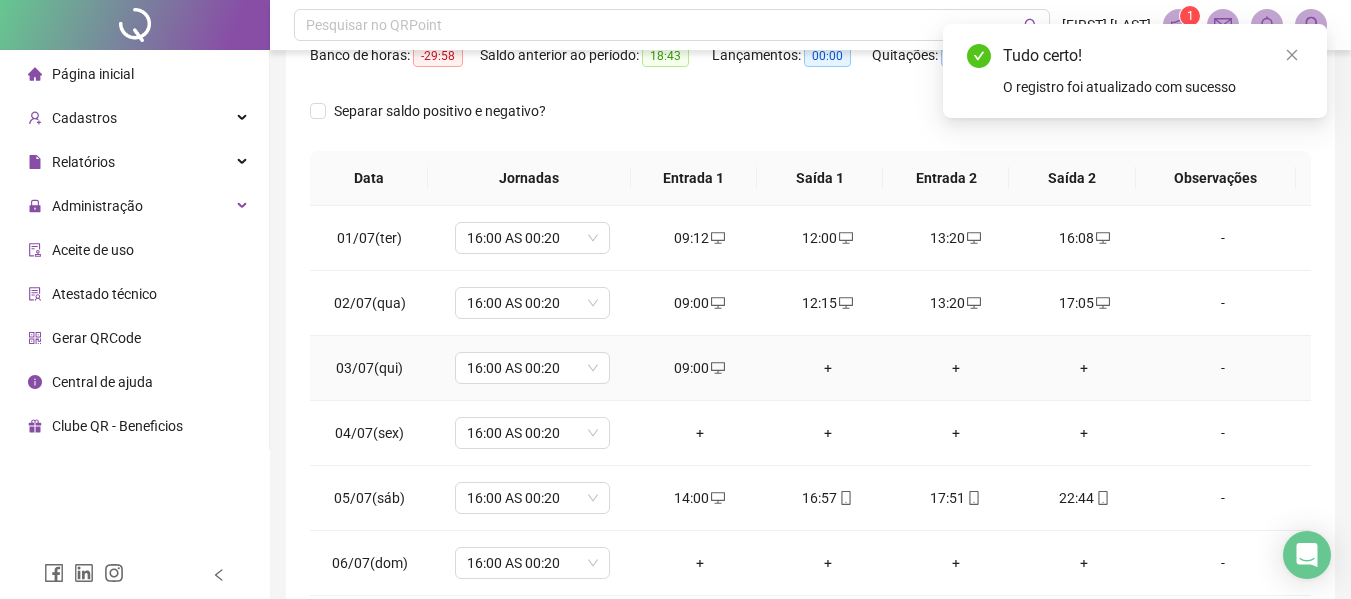 scroll, scrollTop: 0, scrollLeft: 0, axis: both 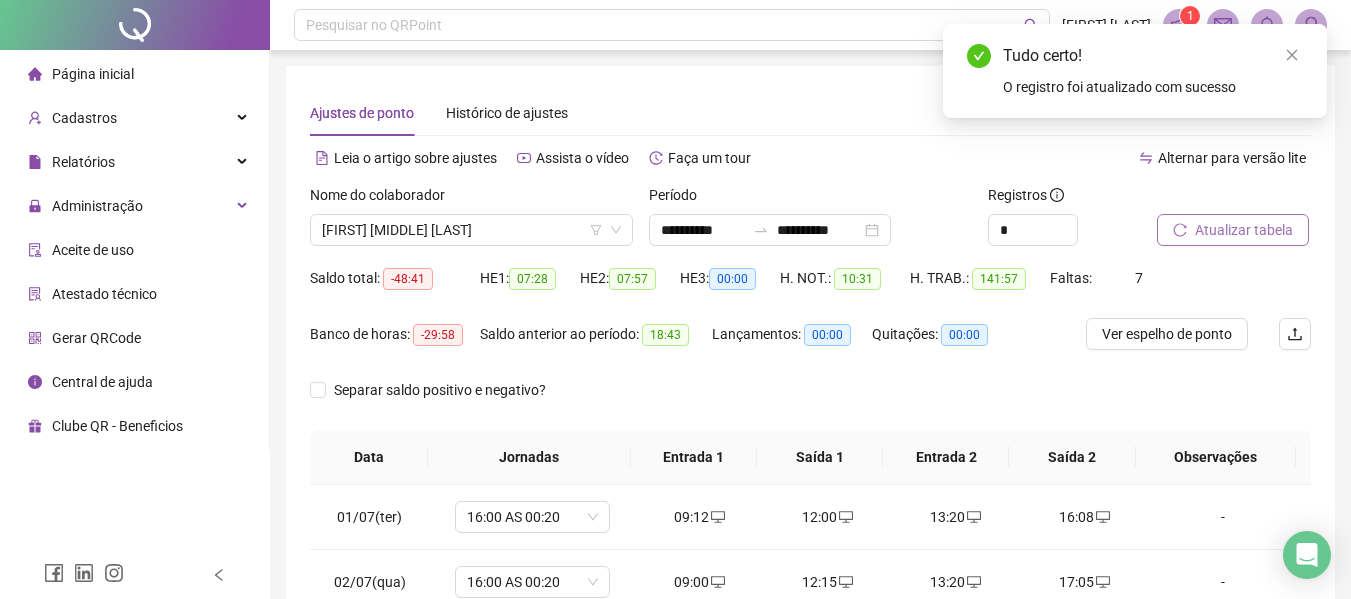 click on "Atualizar tabela" at bounding box center (1244, 230) 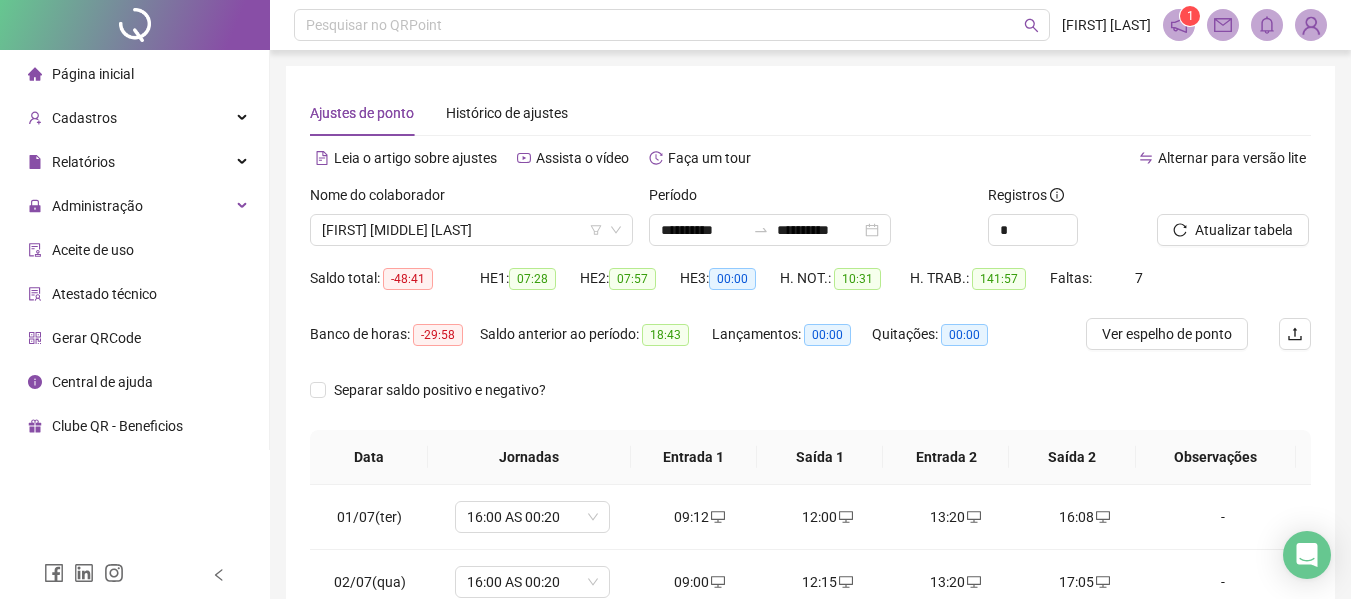 click on "Separar saldo positivo e negativo?" at bounding box center (810, 402) 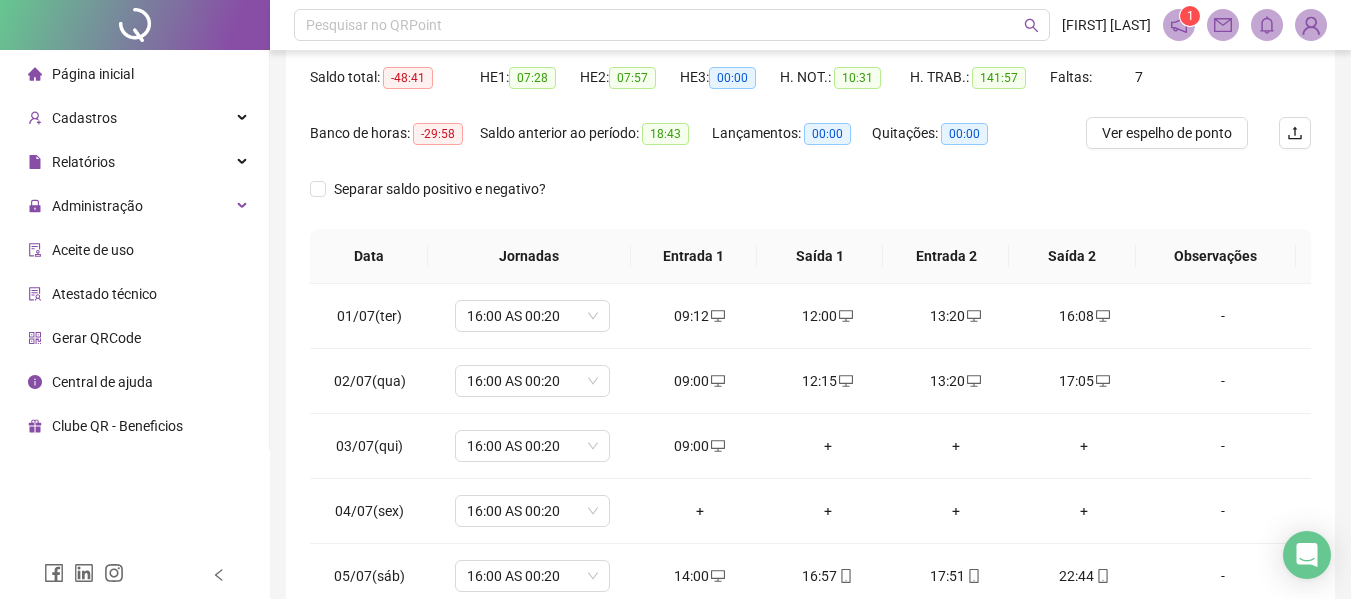 scroll, scrollTop: 204, scrollLeft: 0, axis: vertical 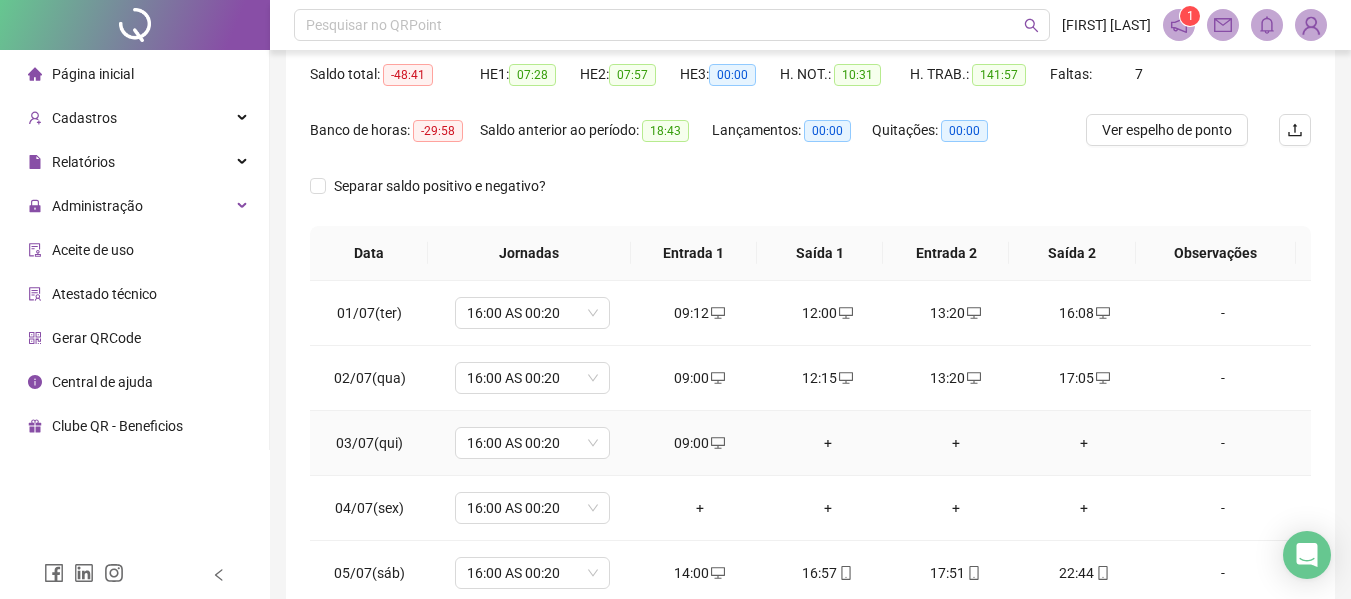 click on "+" at bounding box center (828, 443) 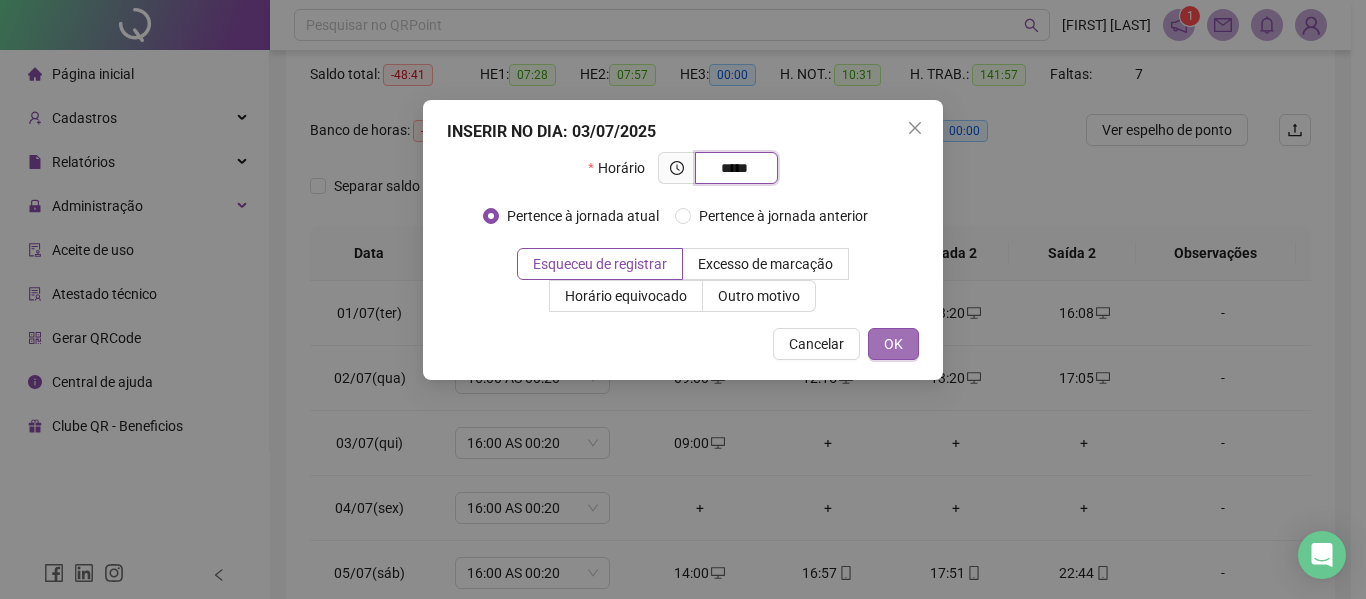 type on "*****" 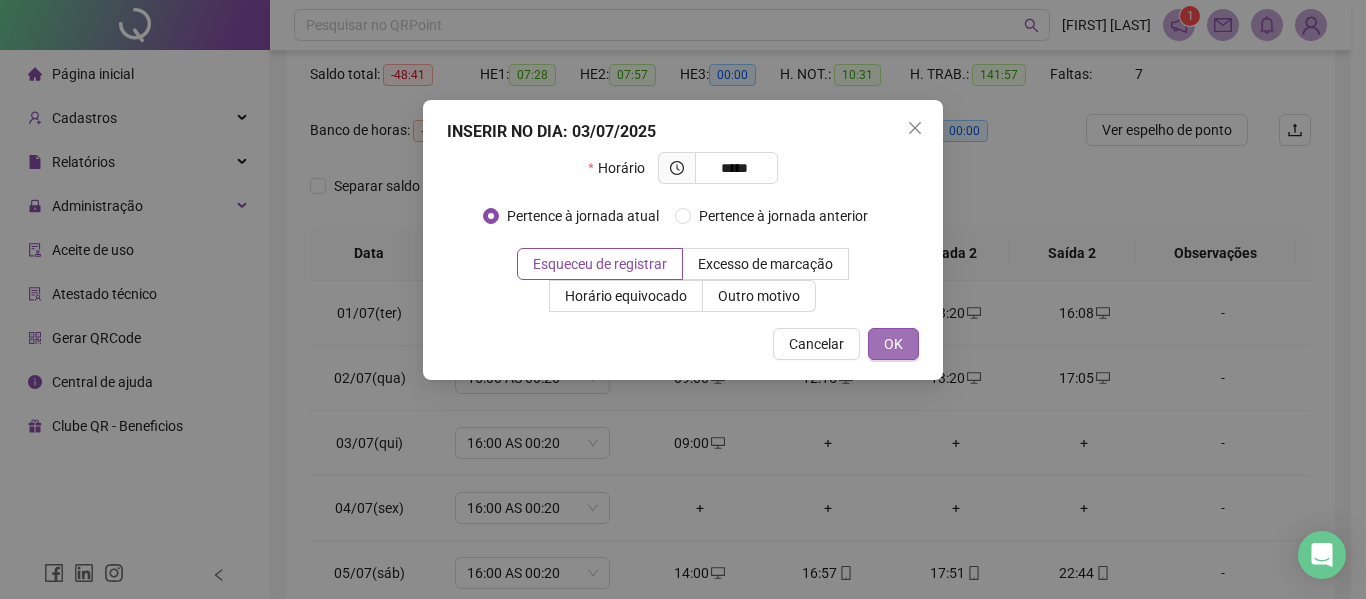 click on "OK" at bounding box center [893, 344] 